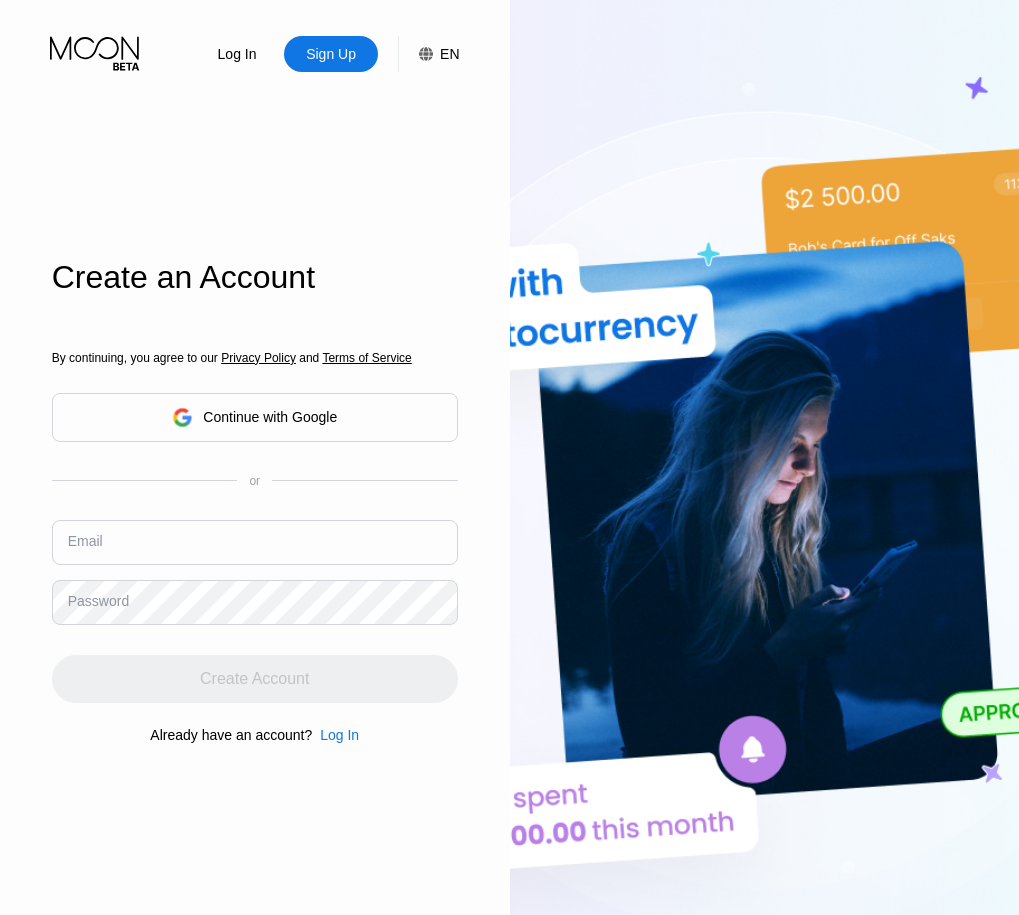scroll, scrollTop: 0, scrollLeft: 0, axis: both 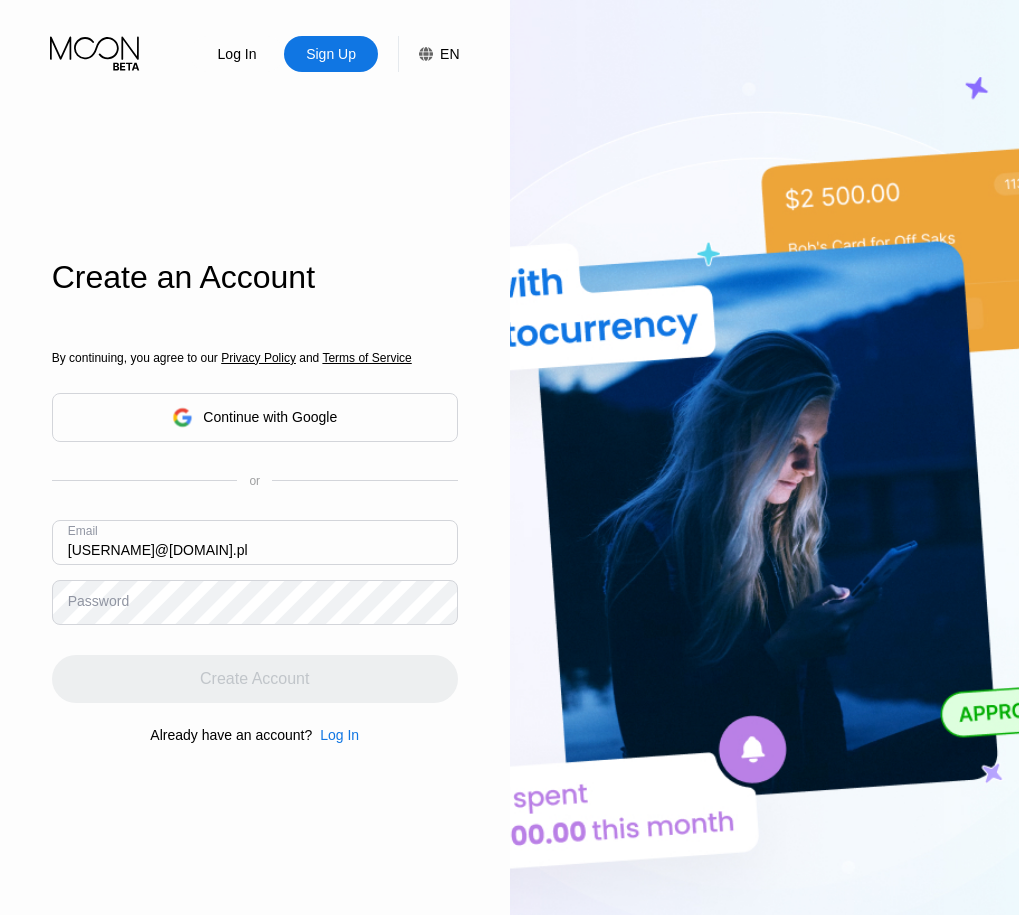 type on "[USERNAME]@[DOMAIN]" 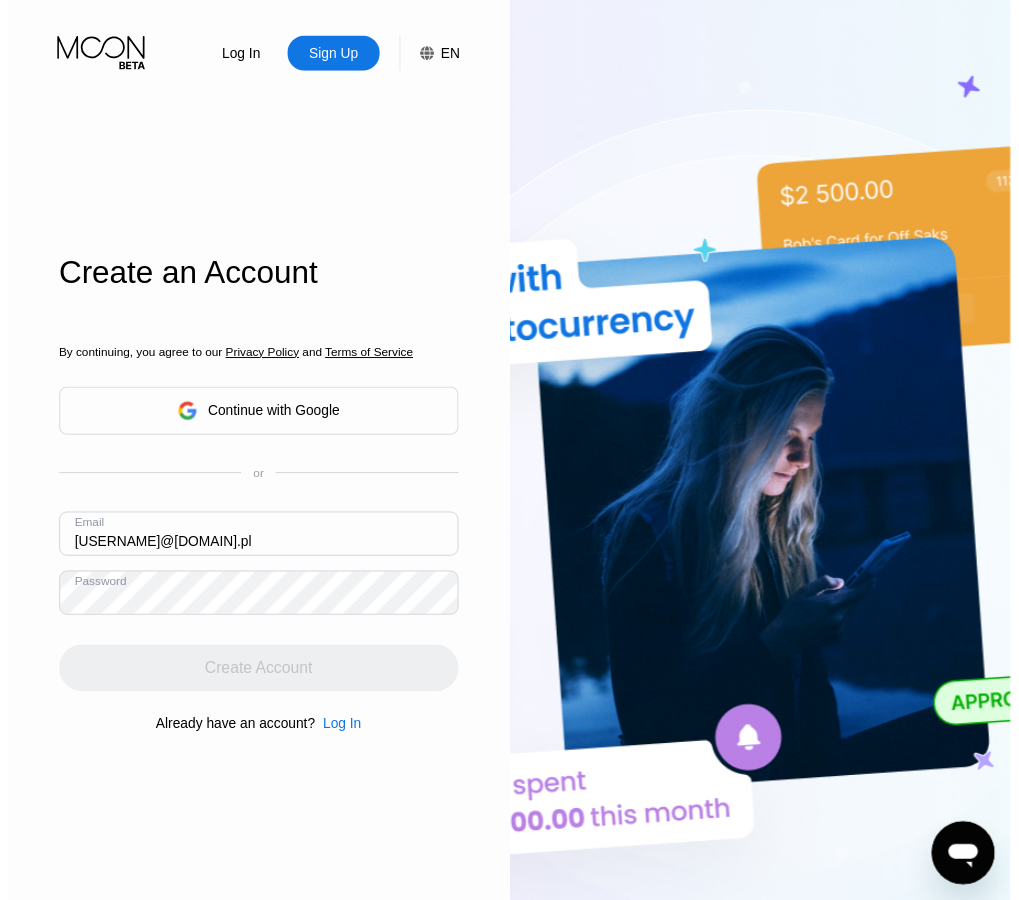 scroll, scrollTop: 0, scrollLeft: 0, axis: both 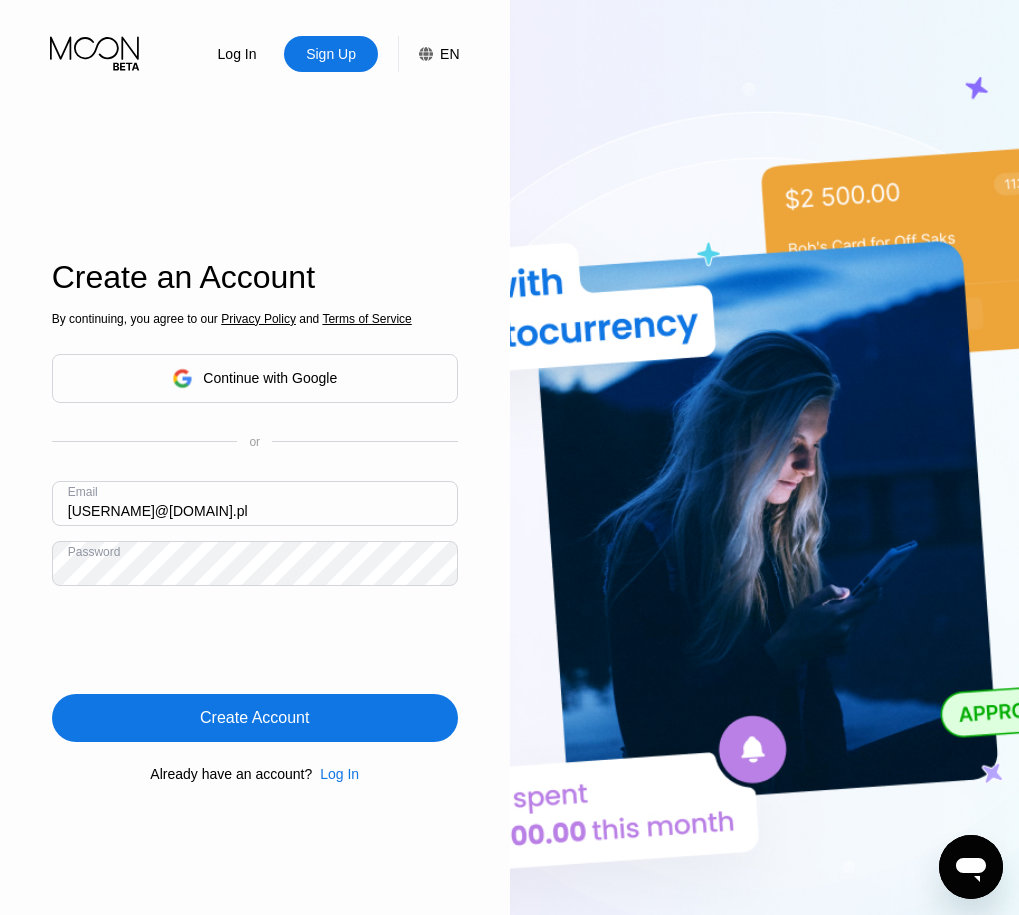 click on "Create Account" at bounding box center (254, 718) 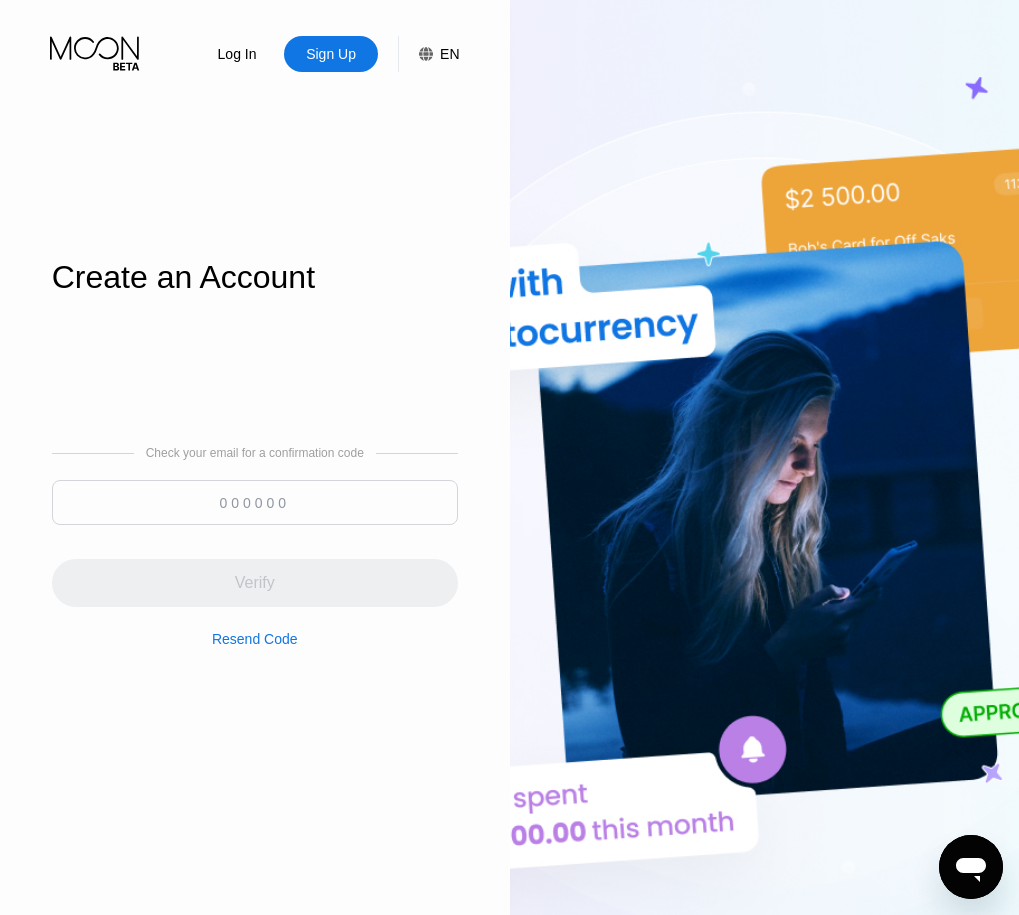click at bounding box center (255, 502) 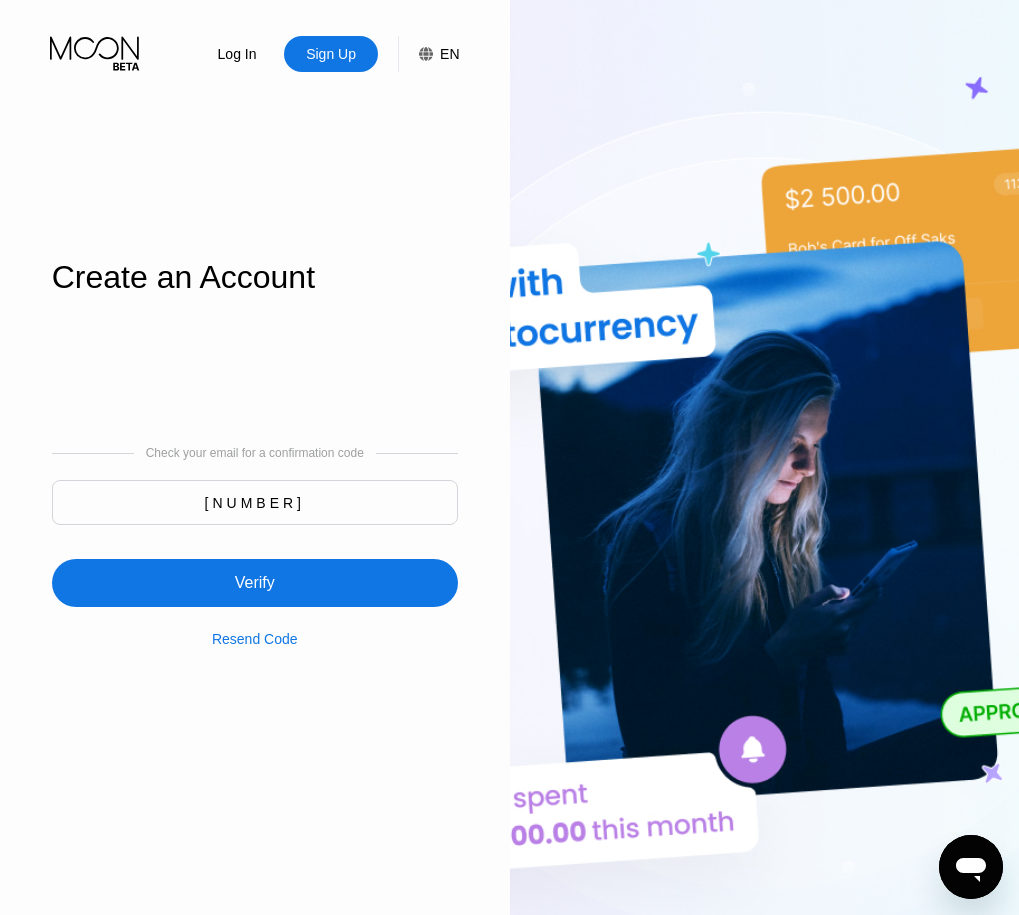 type on "878757" 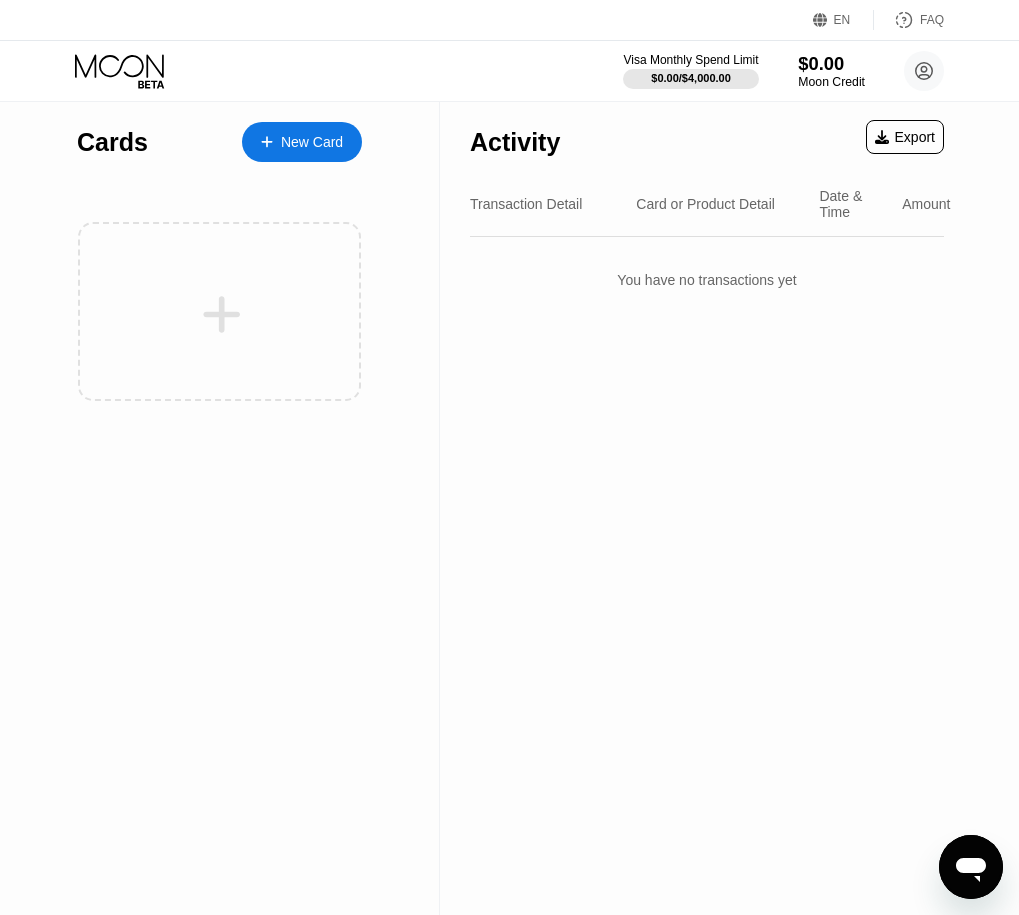 click on "$0.00" at bounding box center [831, 63] 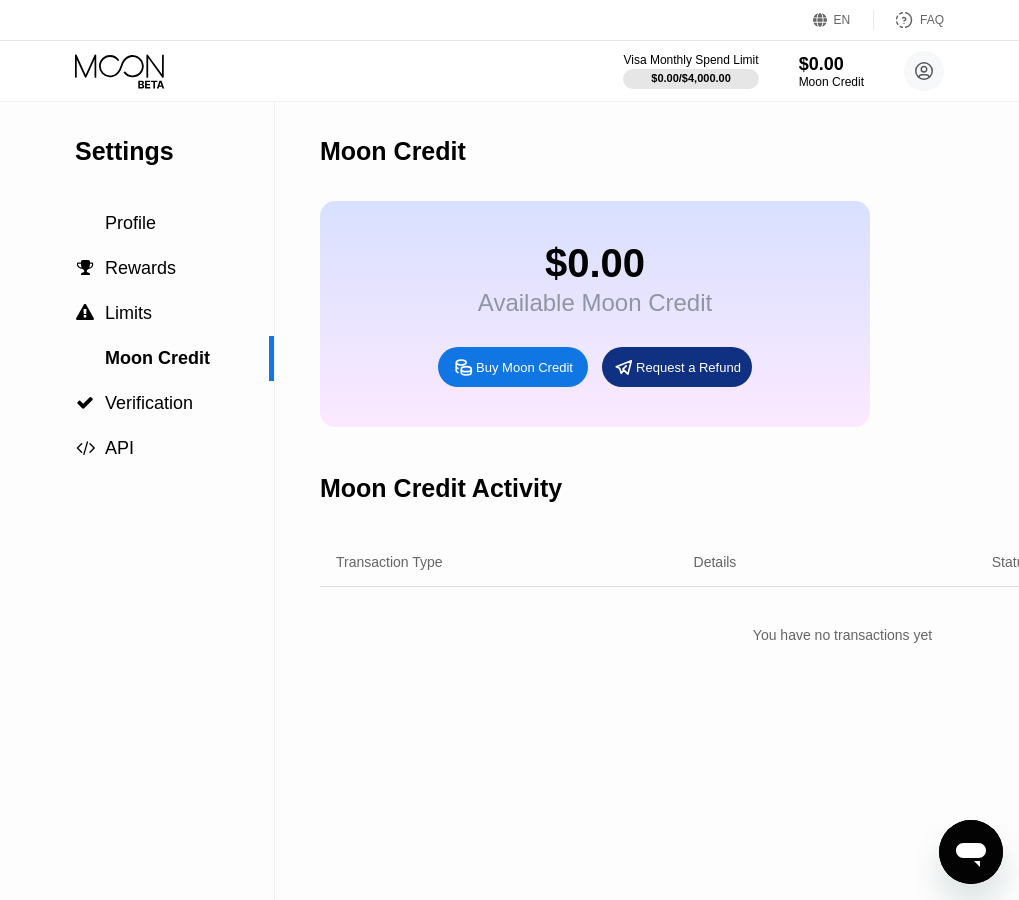click on "Buy Moon Credit" at bounding box center (524, 367) 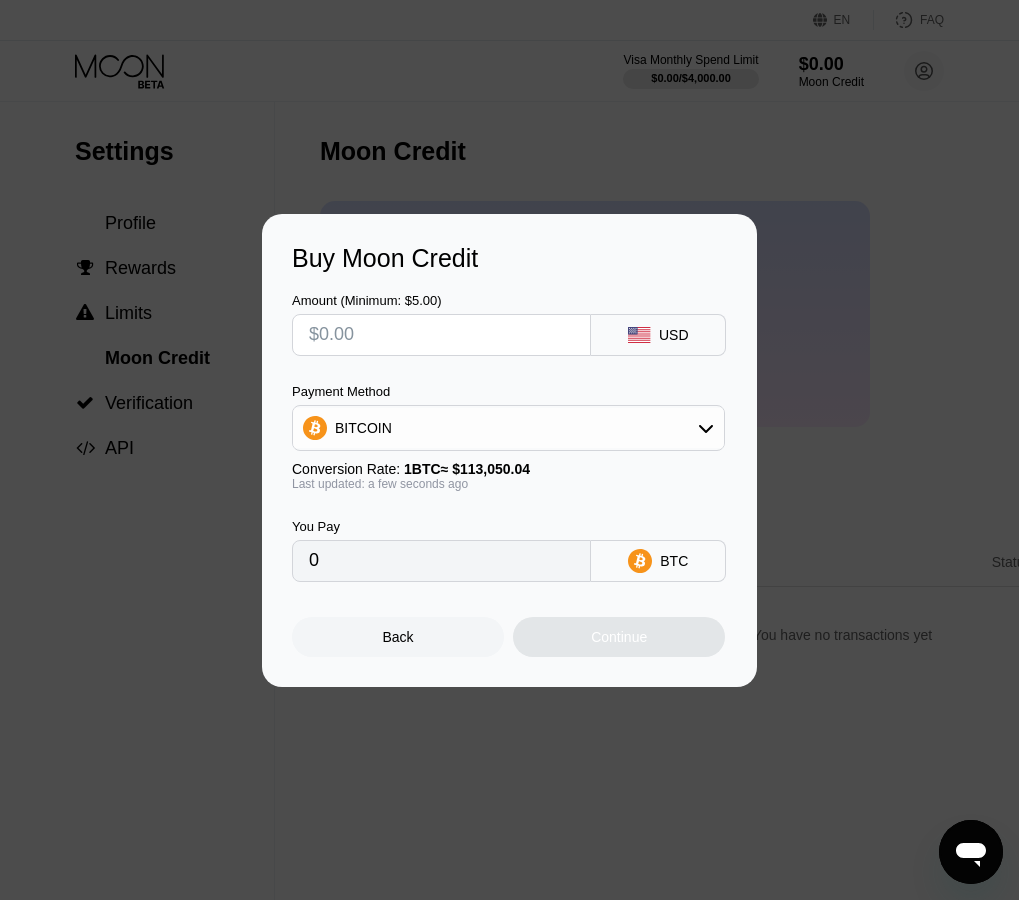 click on "BITCOIN" at bounding box center (508, 428) 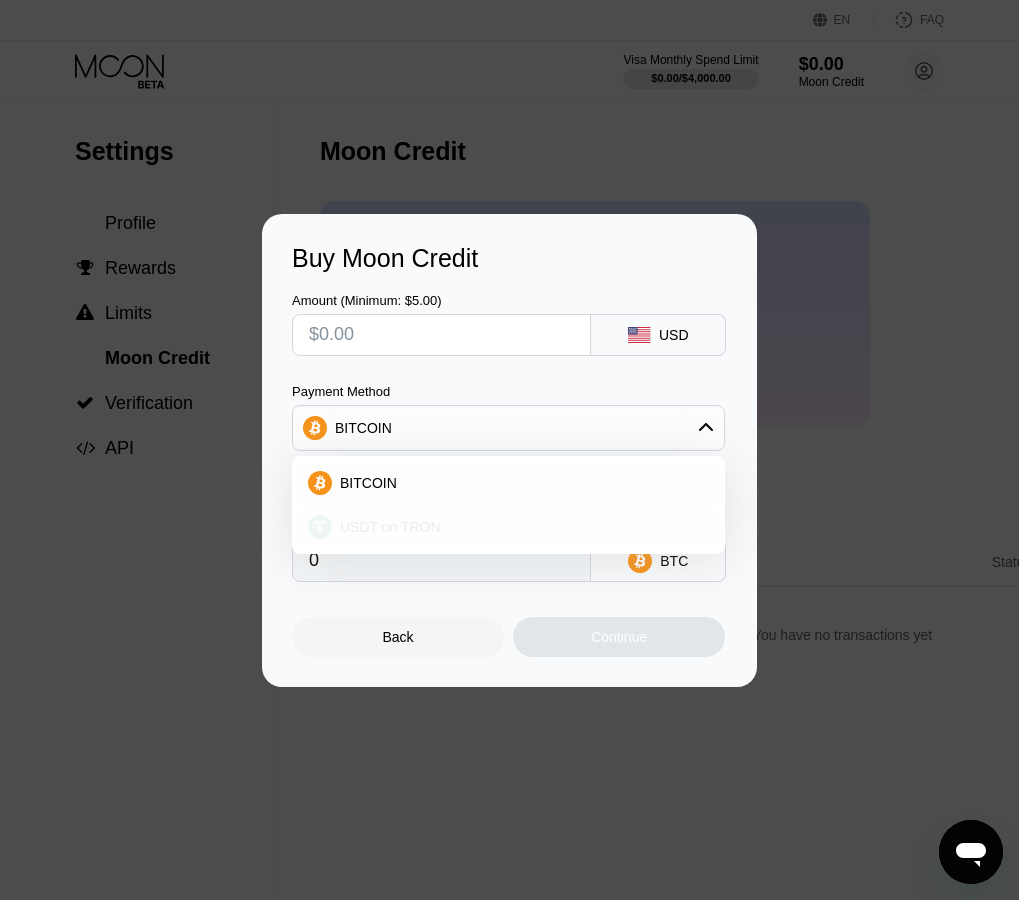 click on "USDT on TRON" at bounding box center (508, 527) 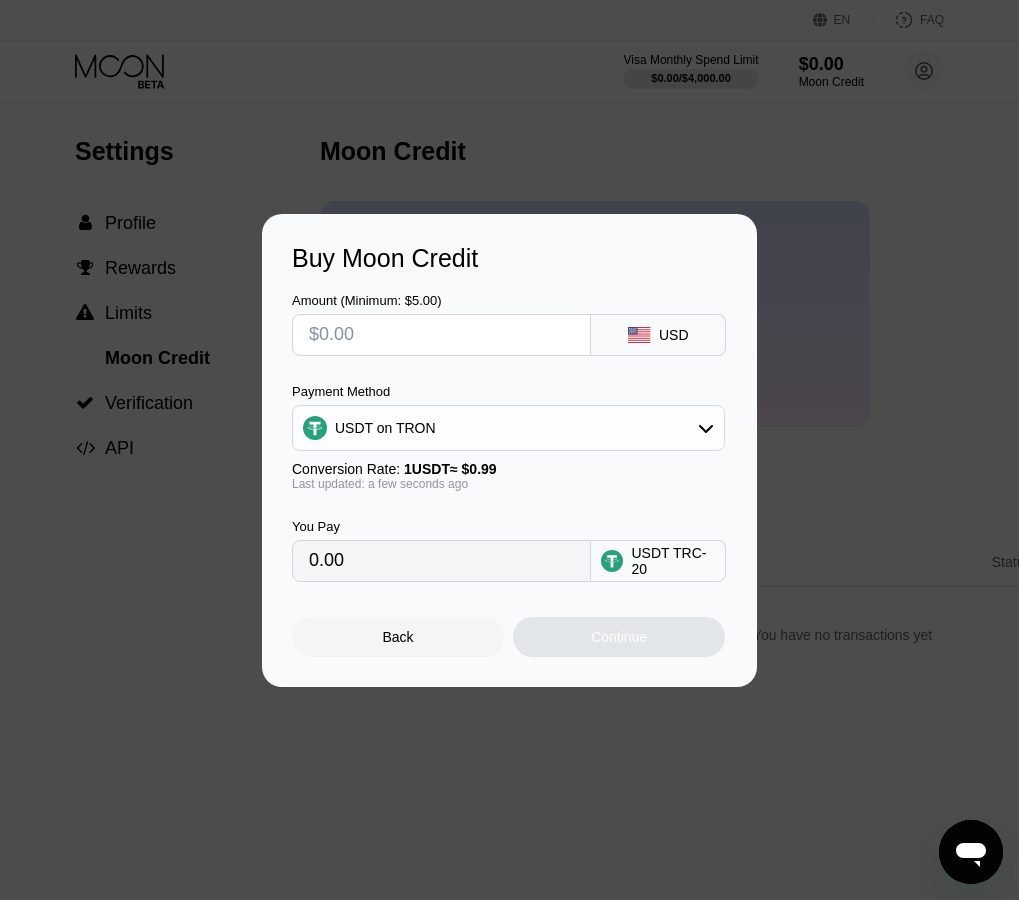 click at bounding box center [441, 335] 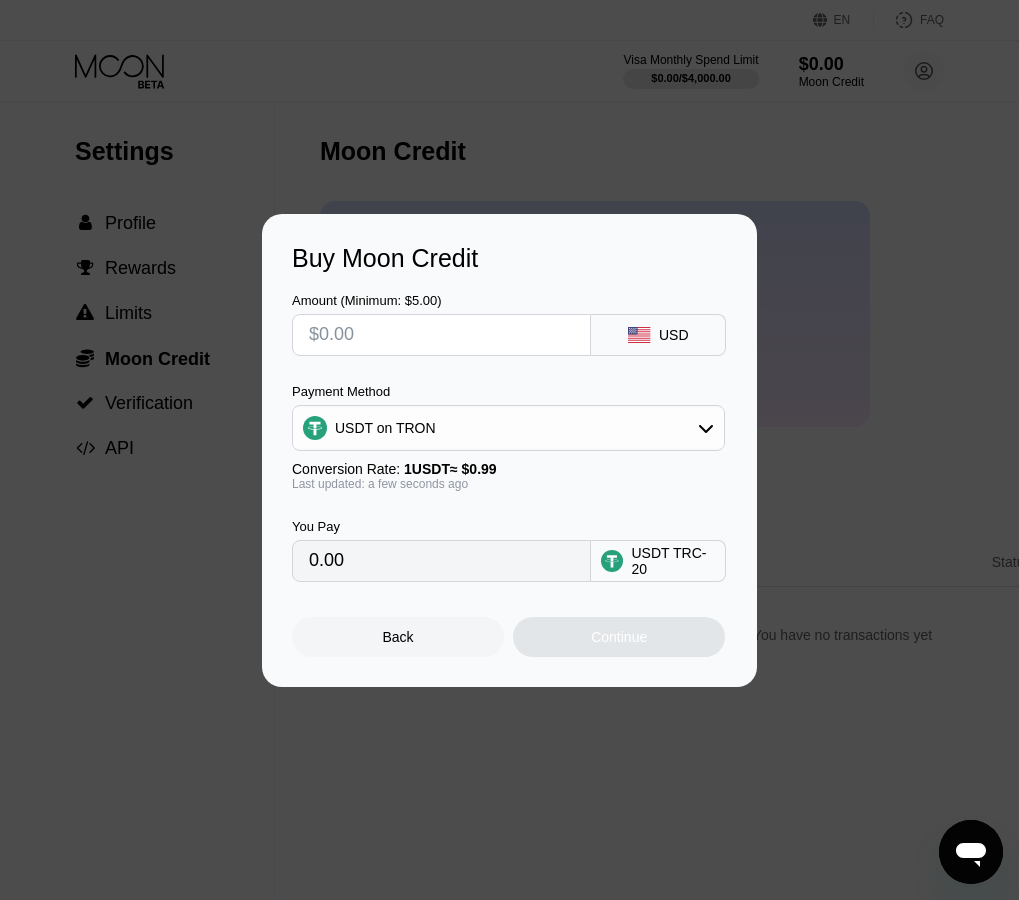 type on "$1" 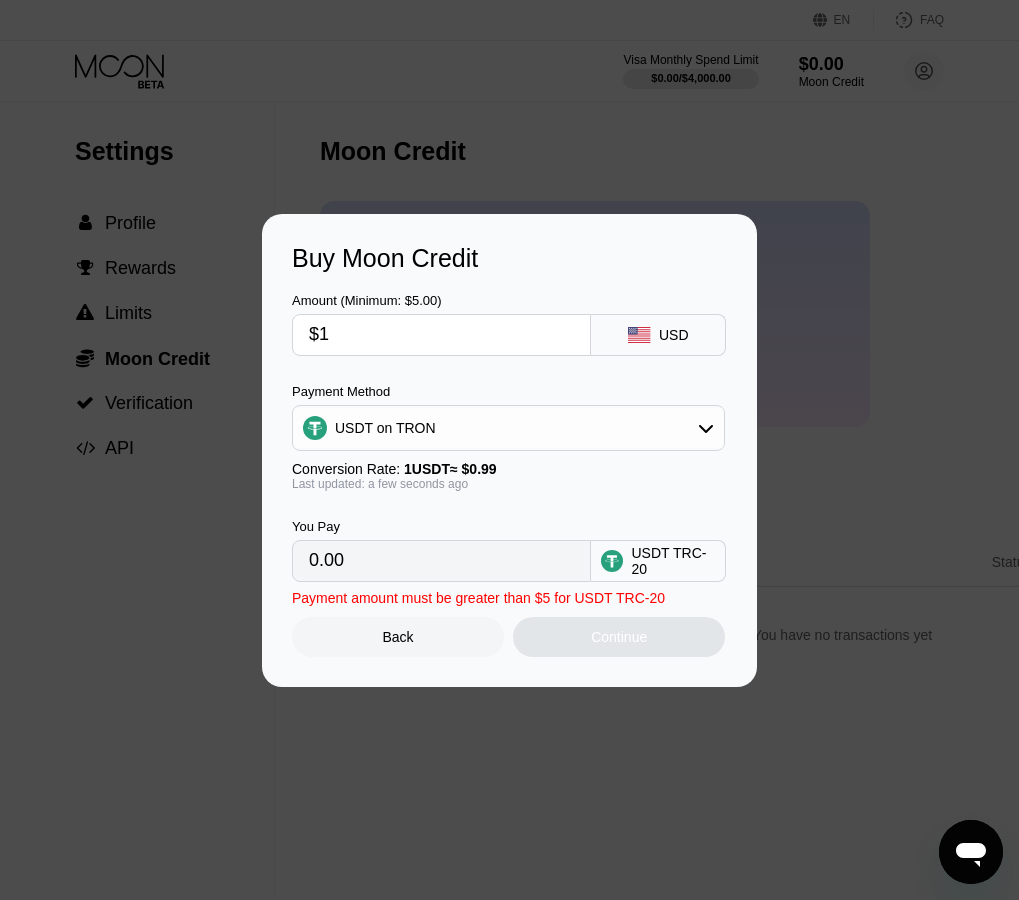 type on "1.01" 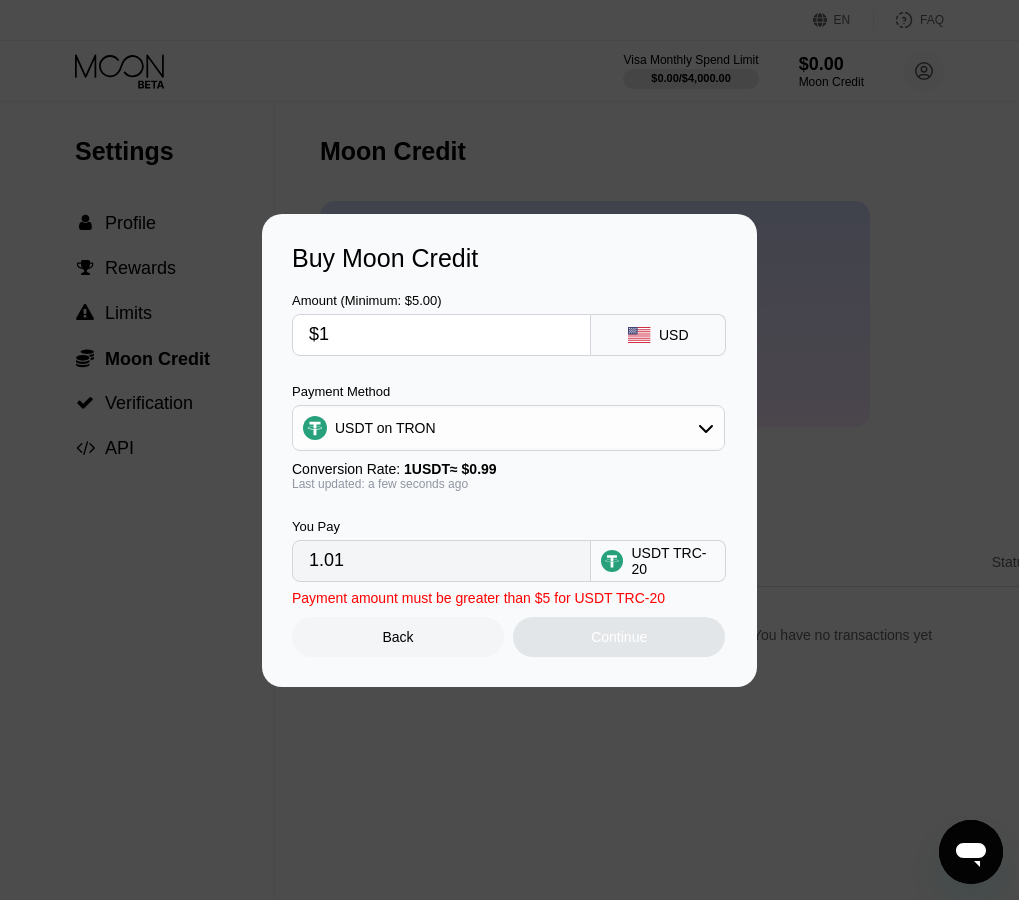 type on "$16" 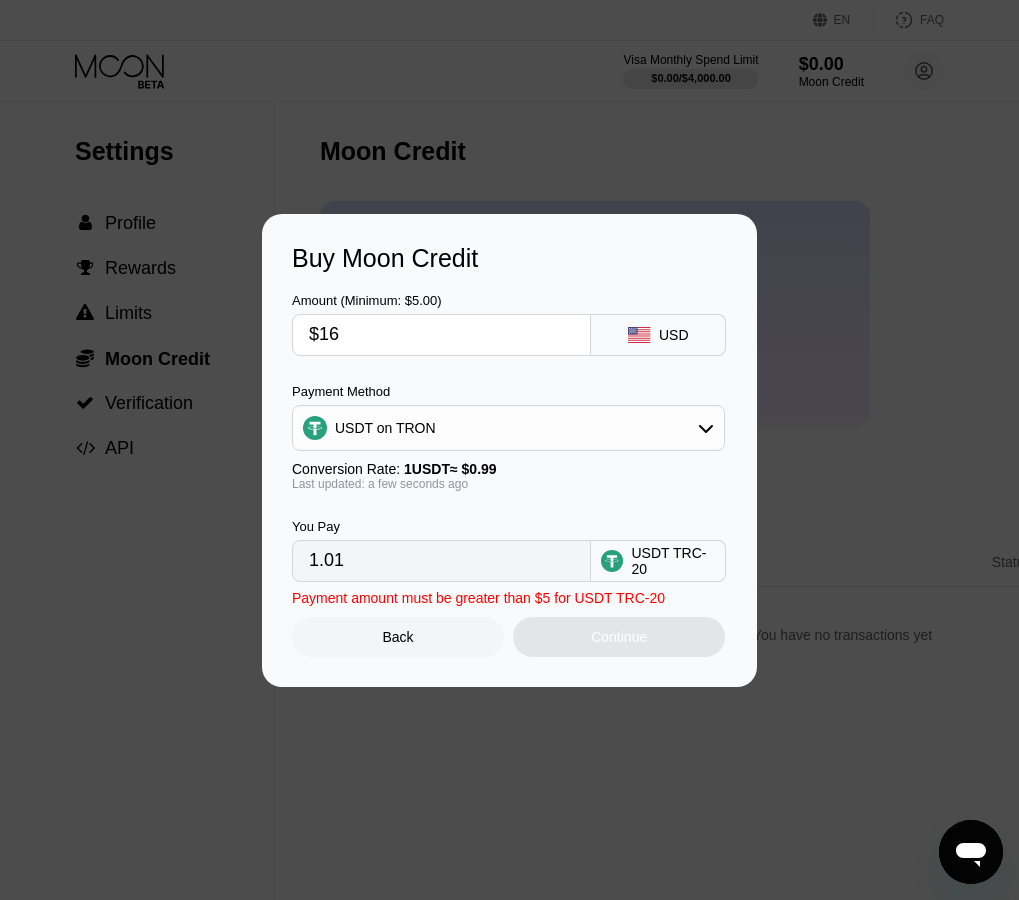 type on "16.16" 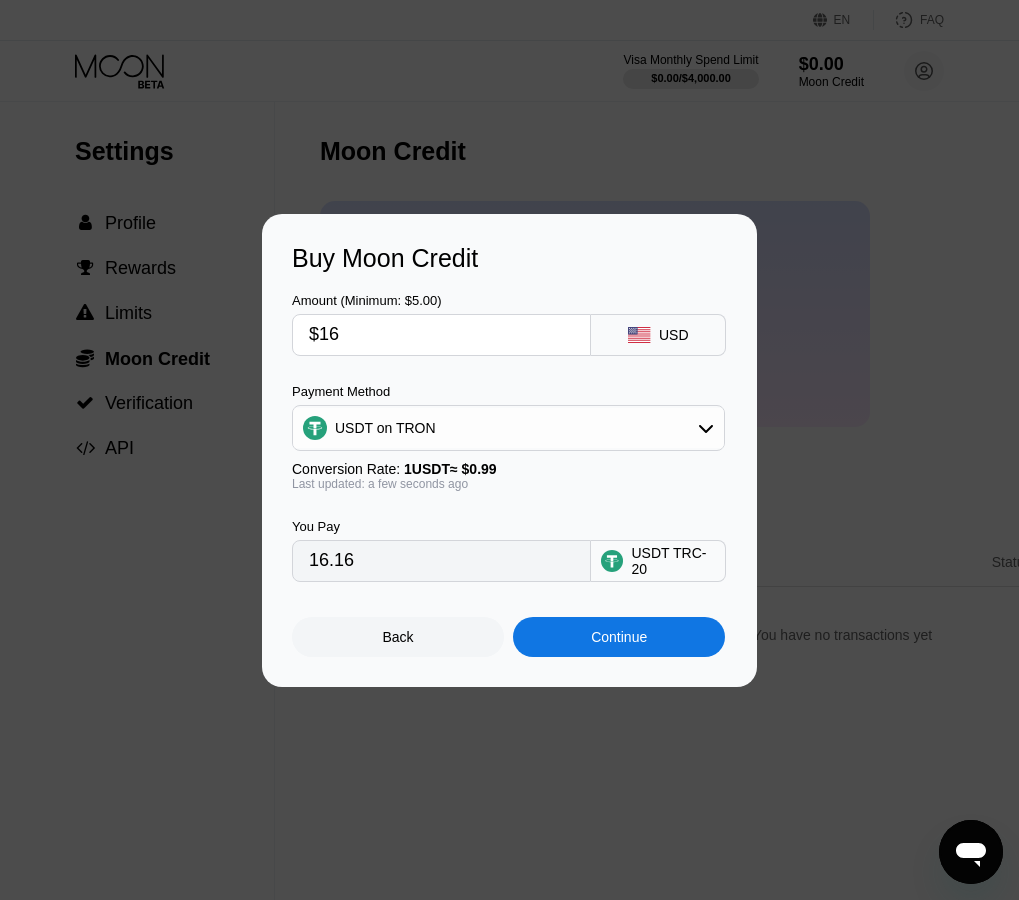 type on "$165" 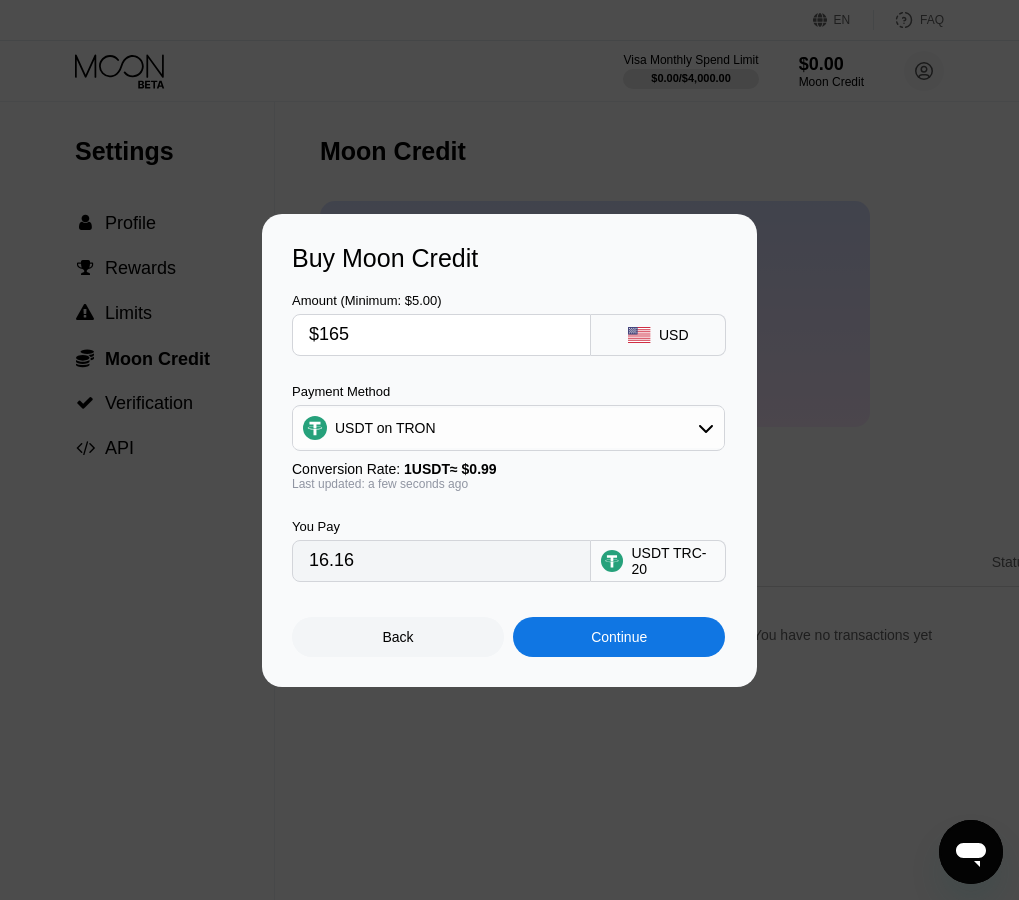 type on "166.67" 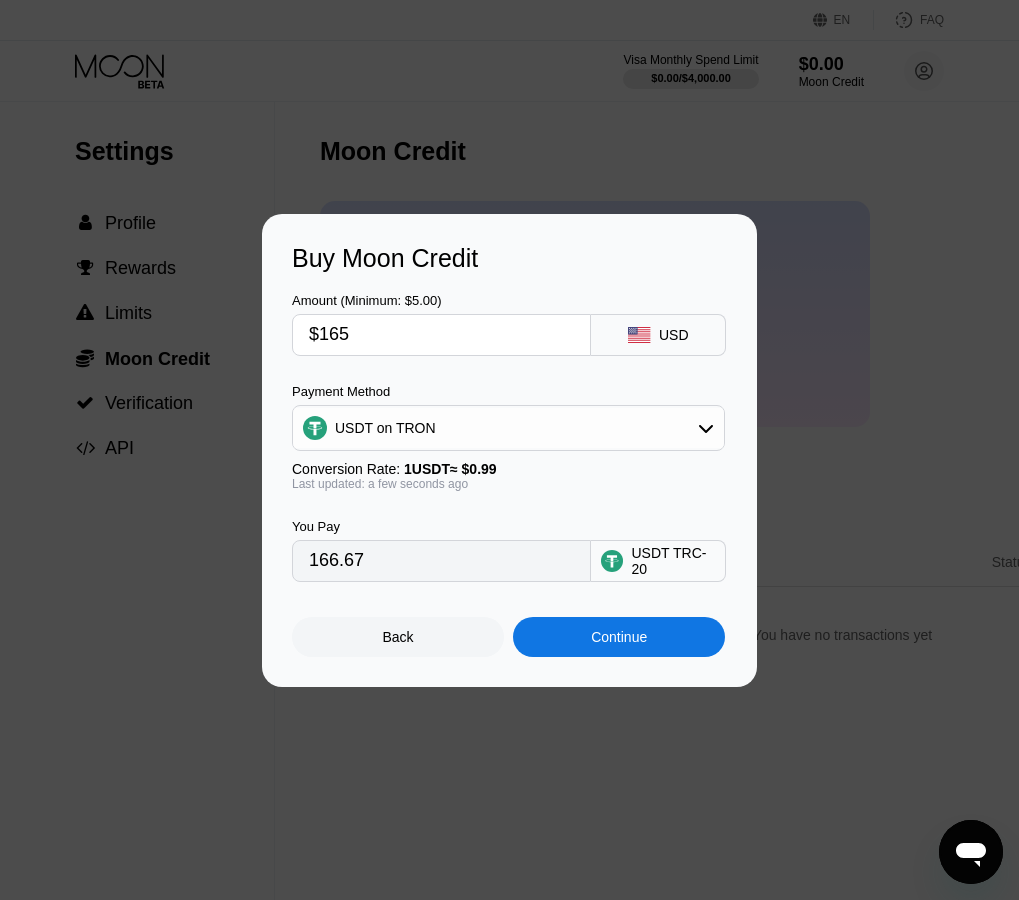 type on "$165" 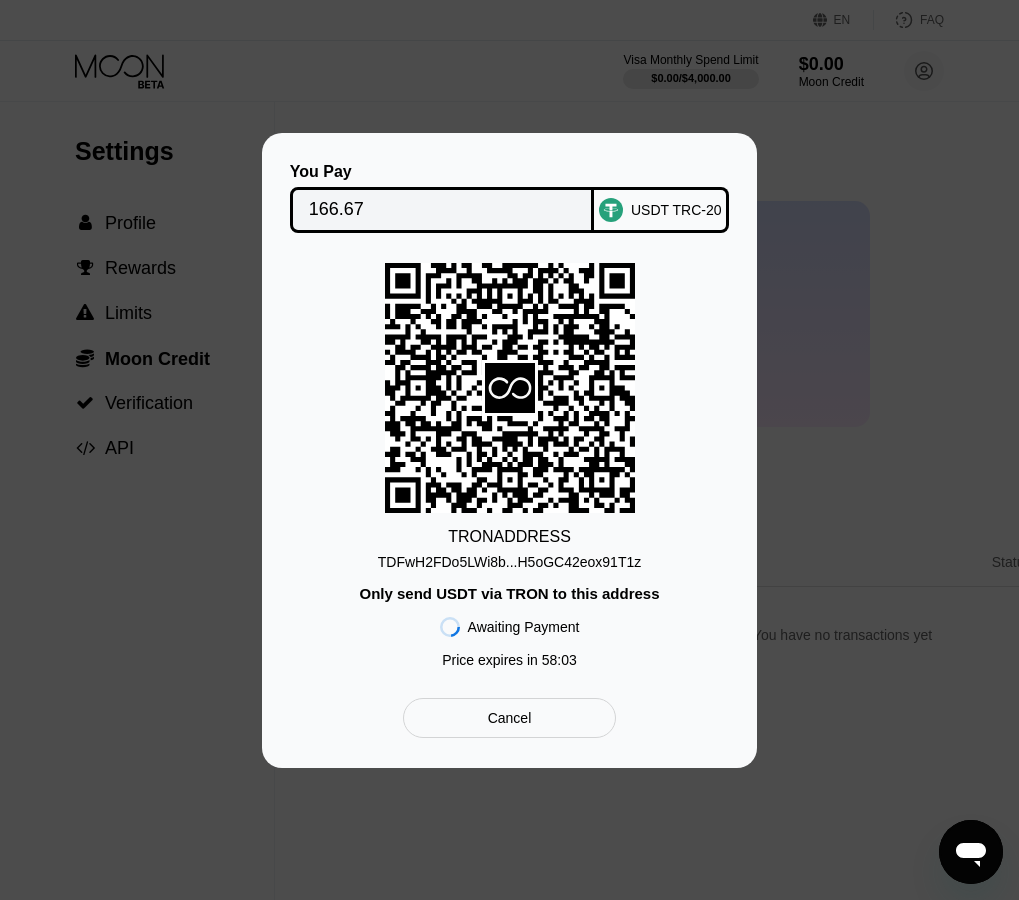 click on "TDFwH2FDo5LWi8b...H5oGC42eox91T1z" at bounding box center (510, 562) 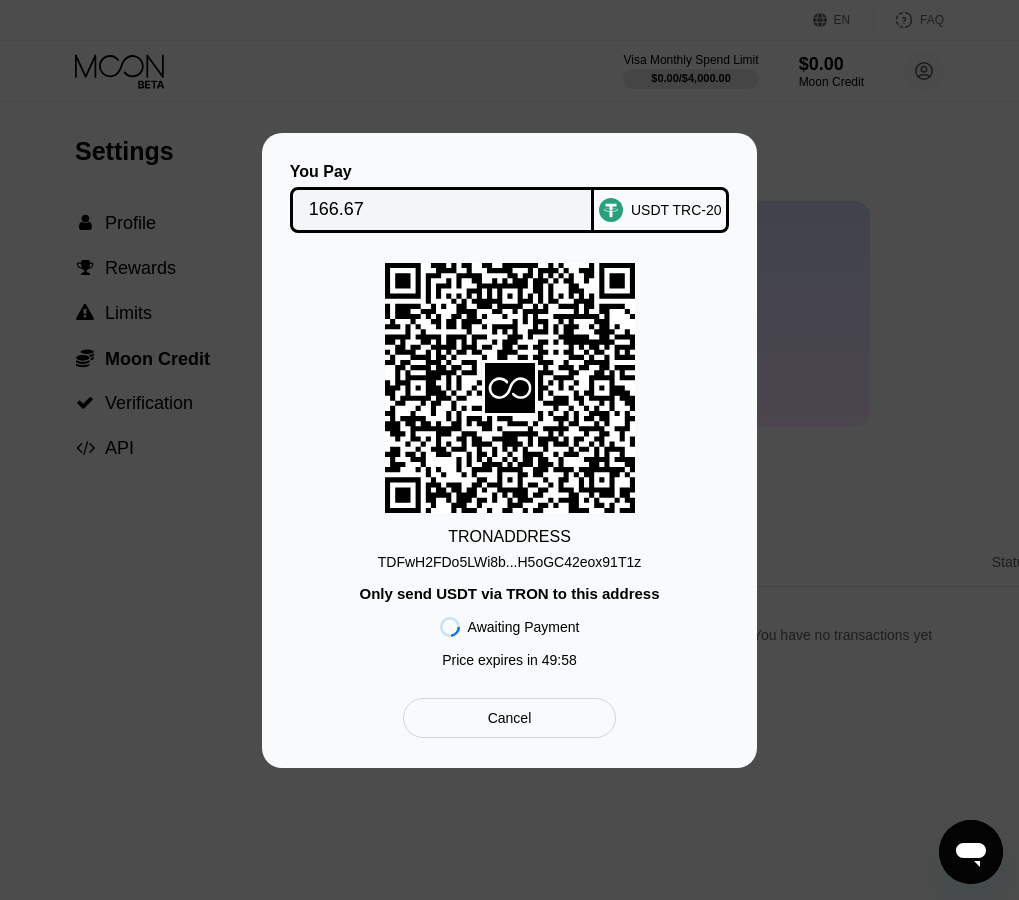 click on "Cancel" at bounding box center [509, 718] 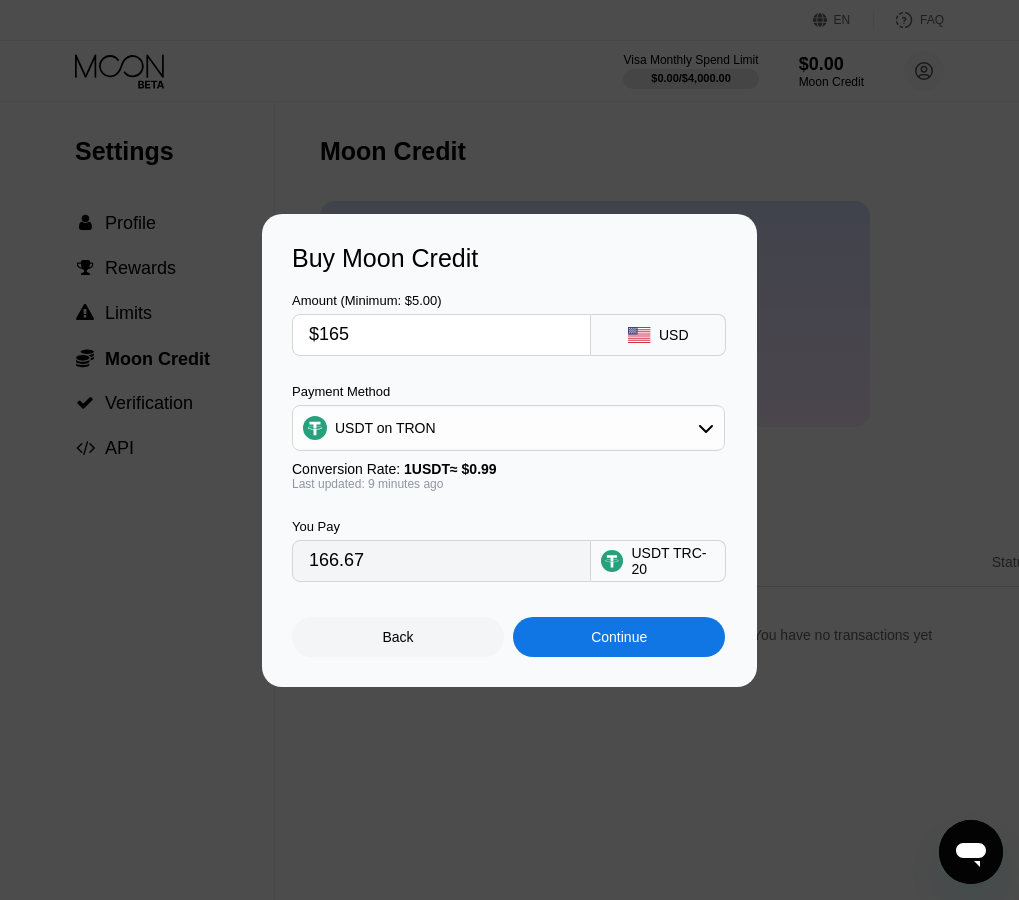 click on "Back" at bounding box center [398, 637] 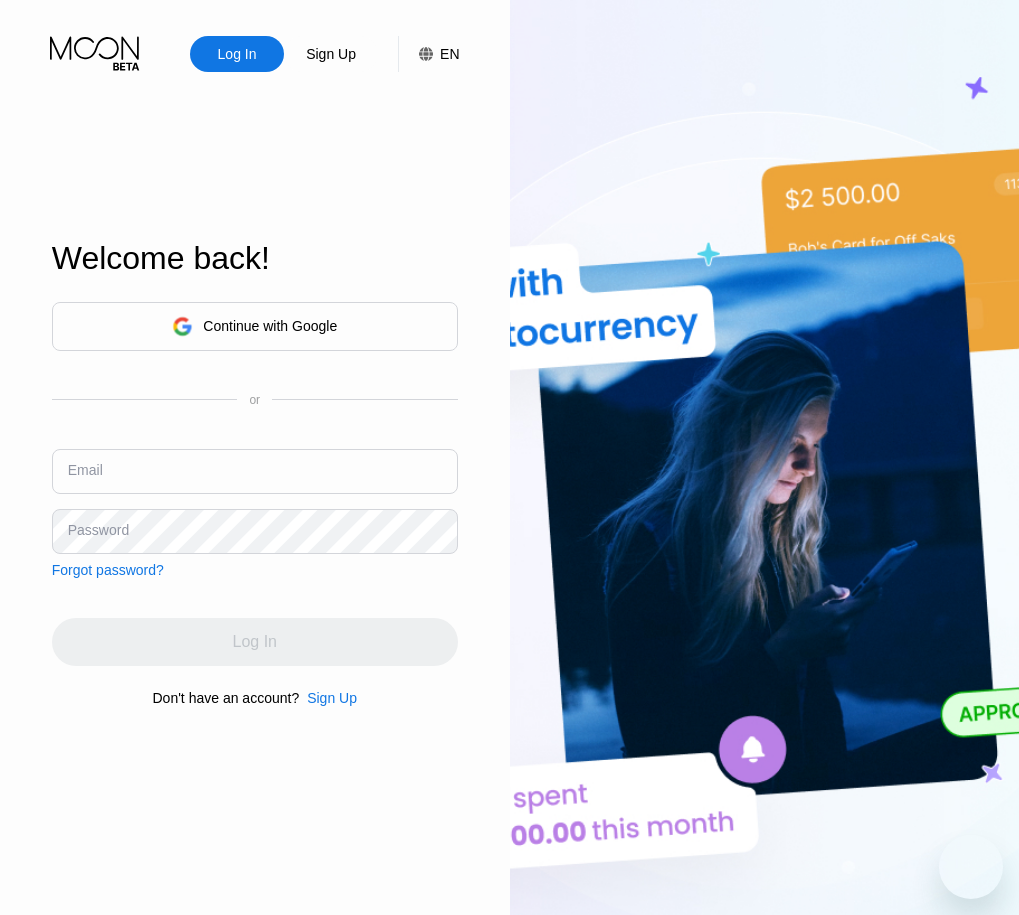 scroll, scrollTop: 0, scrollLeft: 0, axis: both 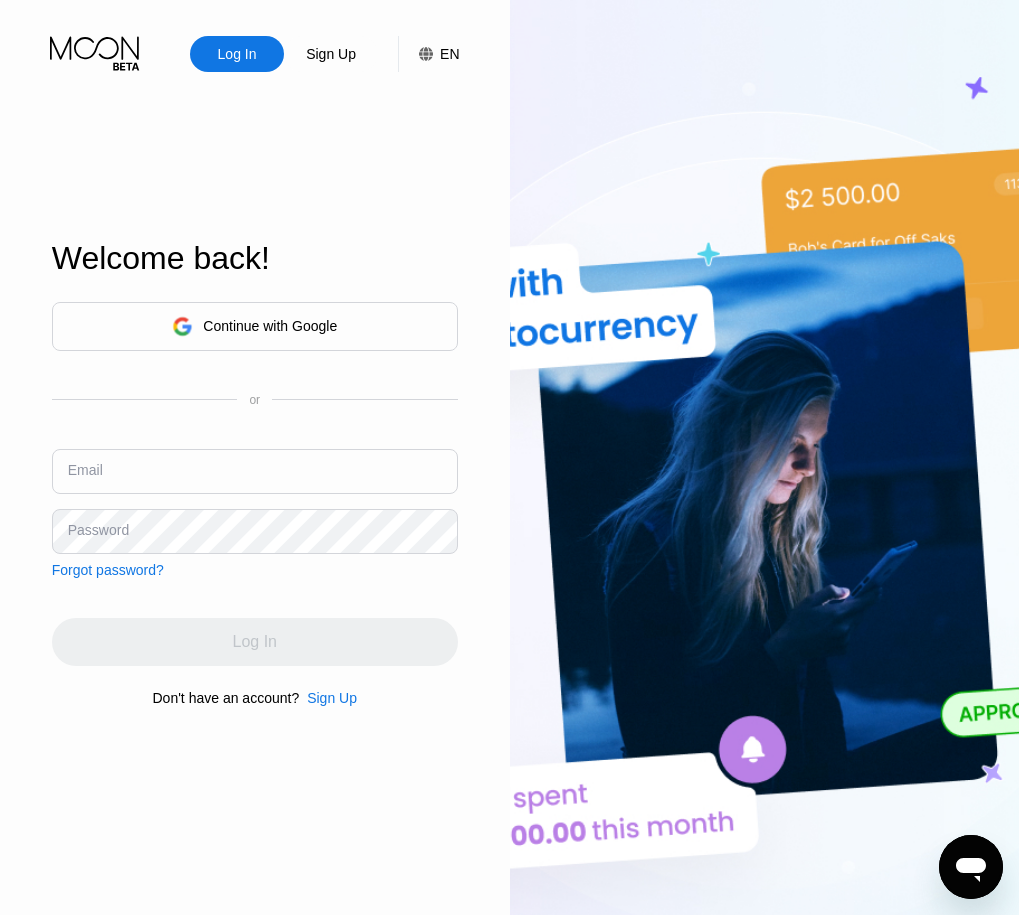 type on "[FIRSTNAME].[LASTNAME]@[DOMAIN]" 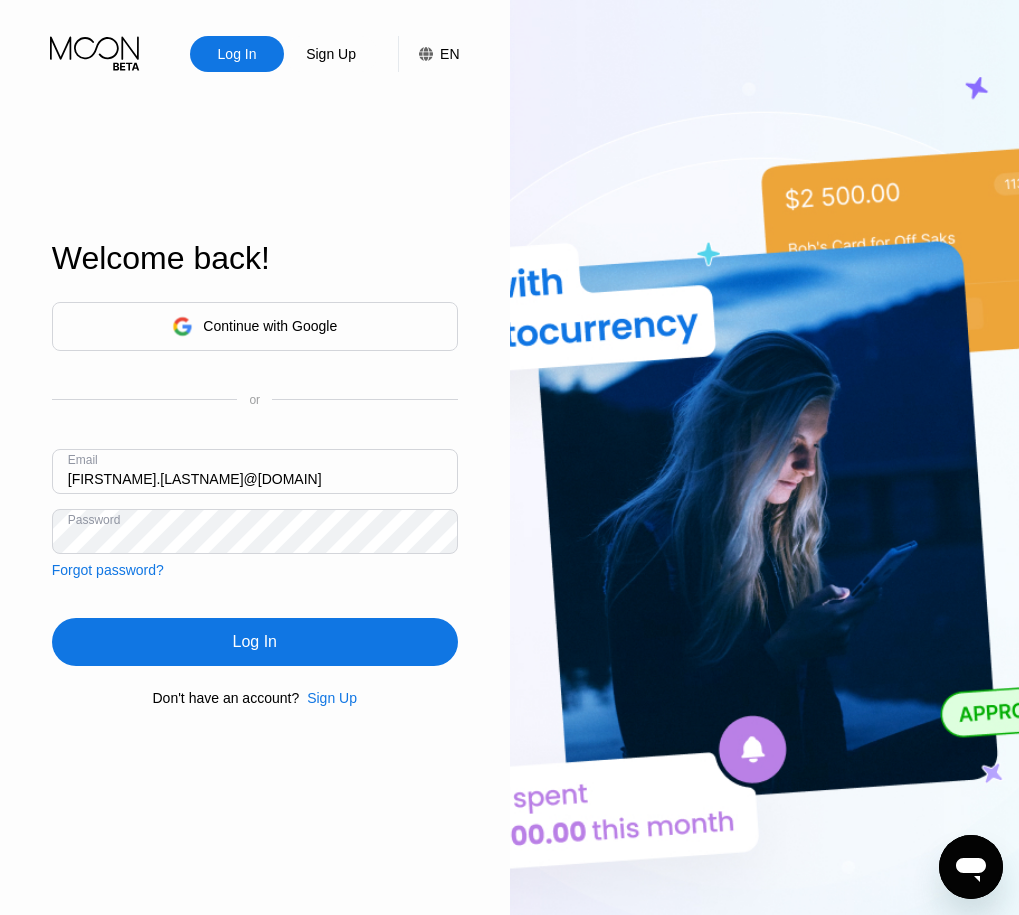 click on "[FIRSTNAME].[LASTNAME]@[DOMAIN]" at bounding box center [255, 471] 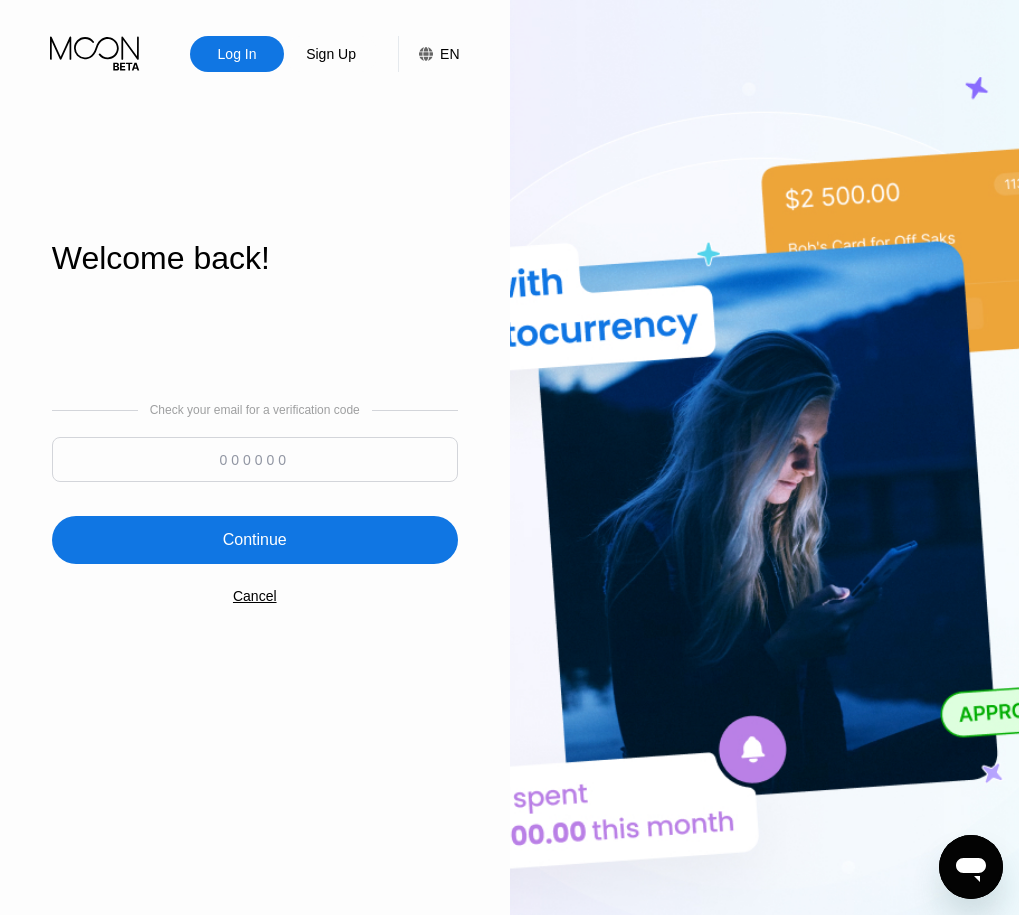 click at bounding box center [255, 459] 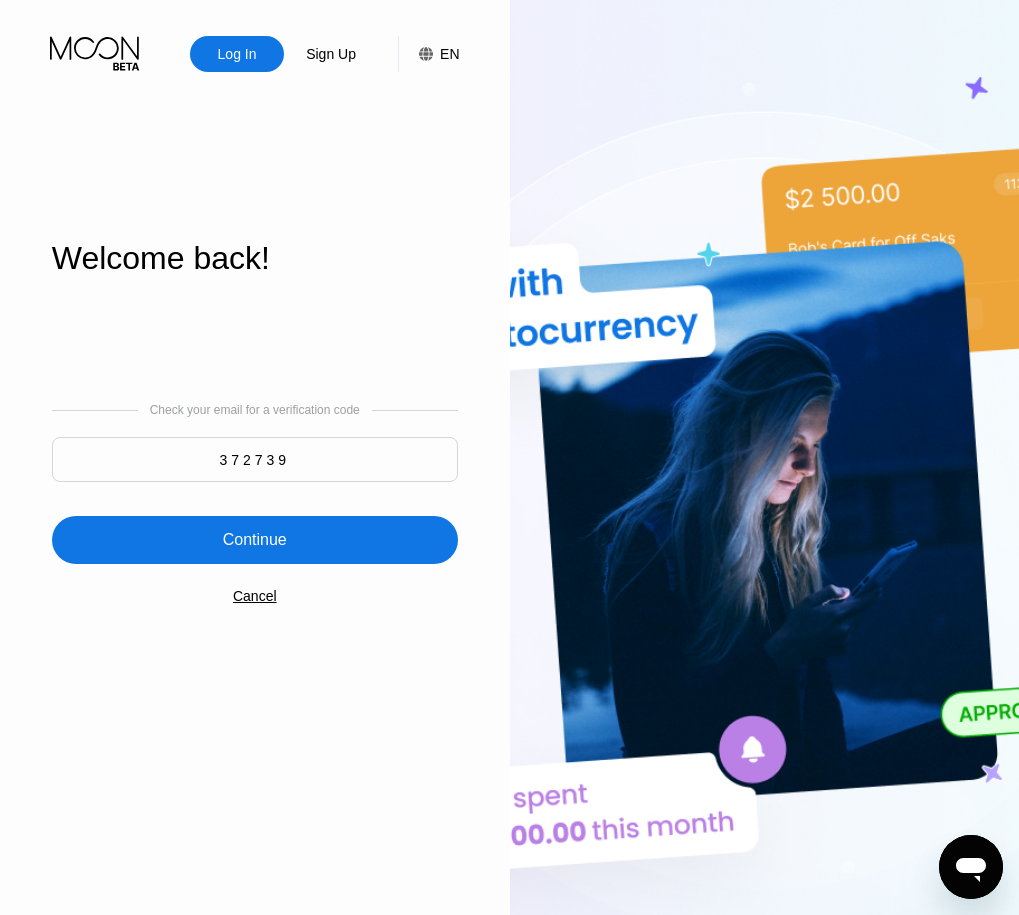 type on "372739" 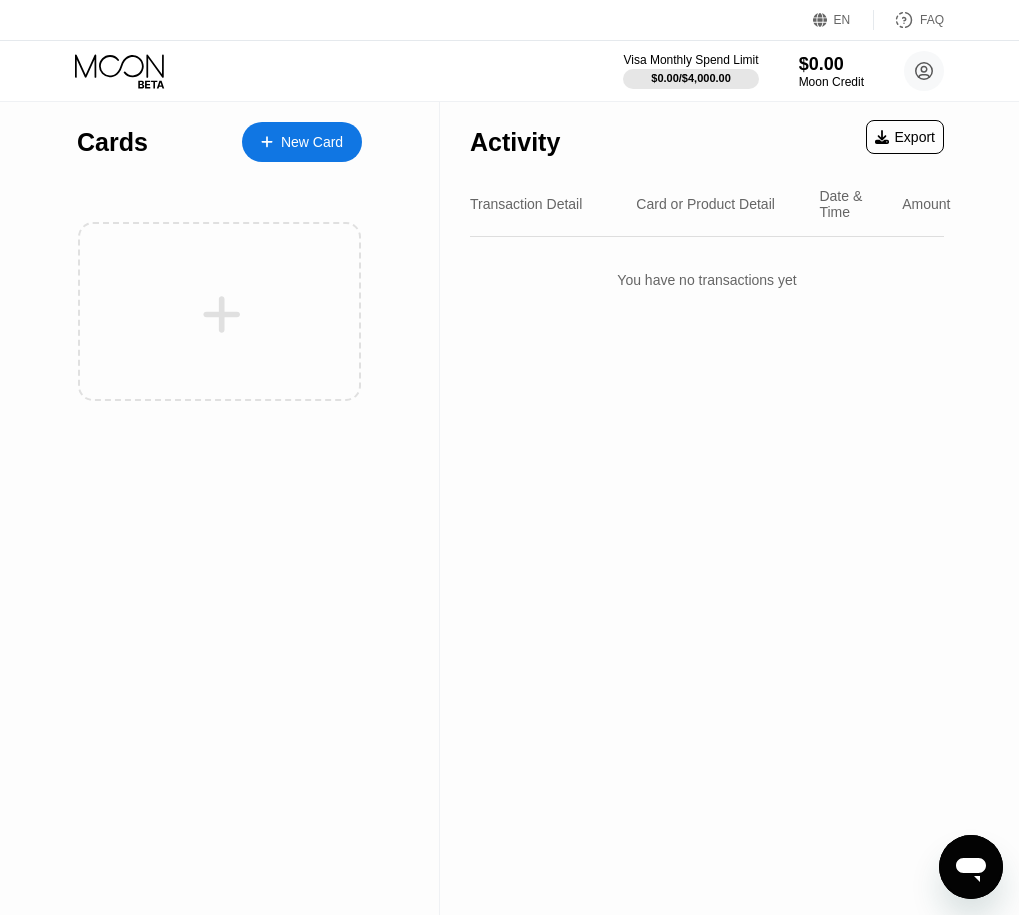 click on "New Card" at bounding box center (312, 142) 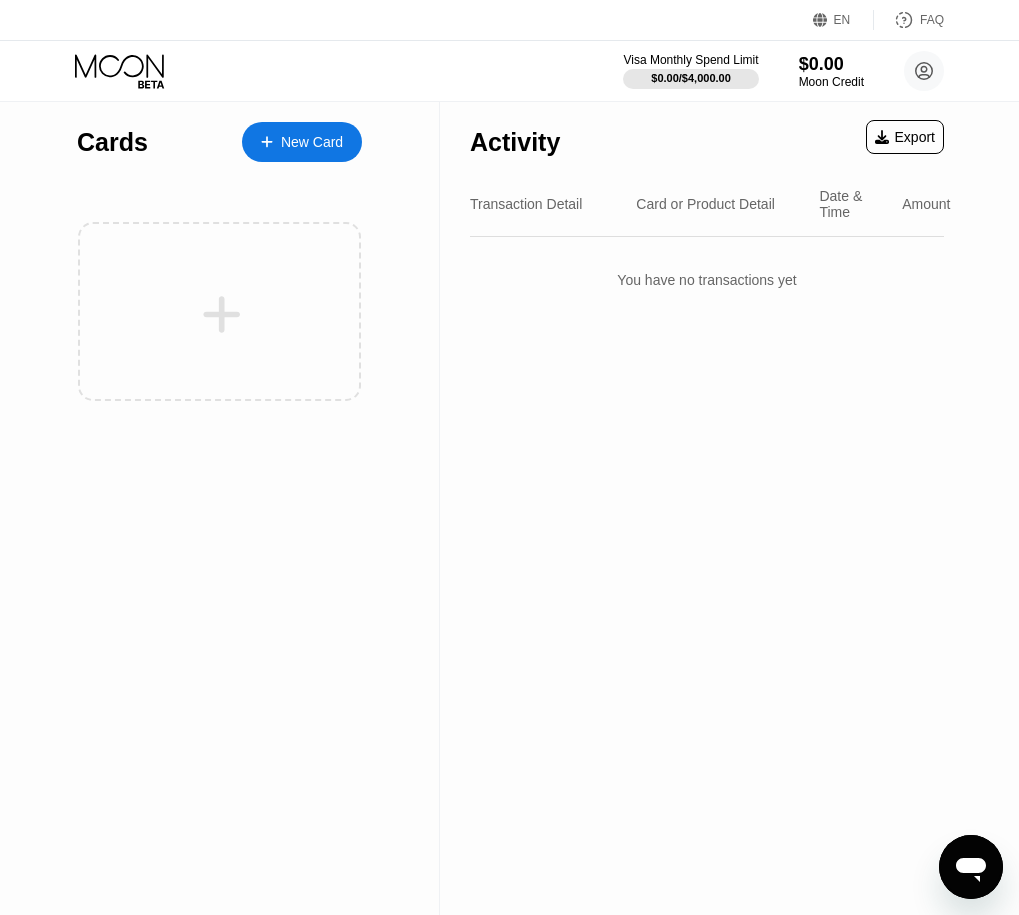 click on "New Card" at bounding box center [312, 142] 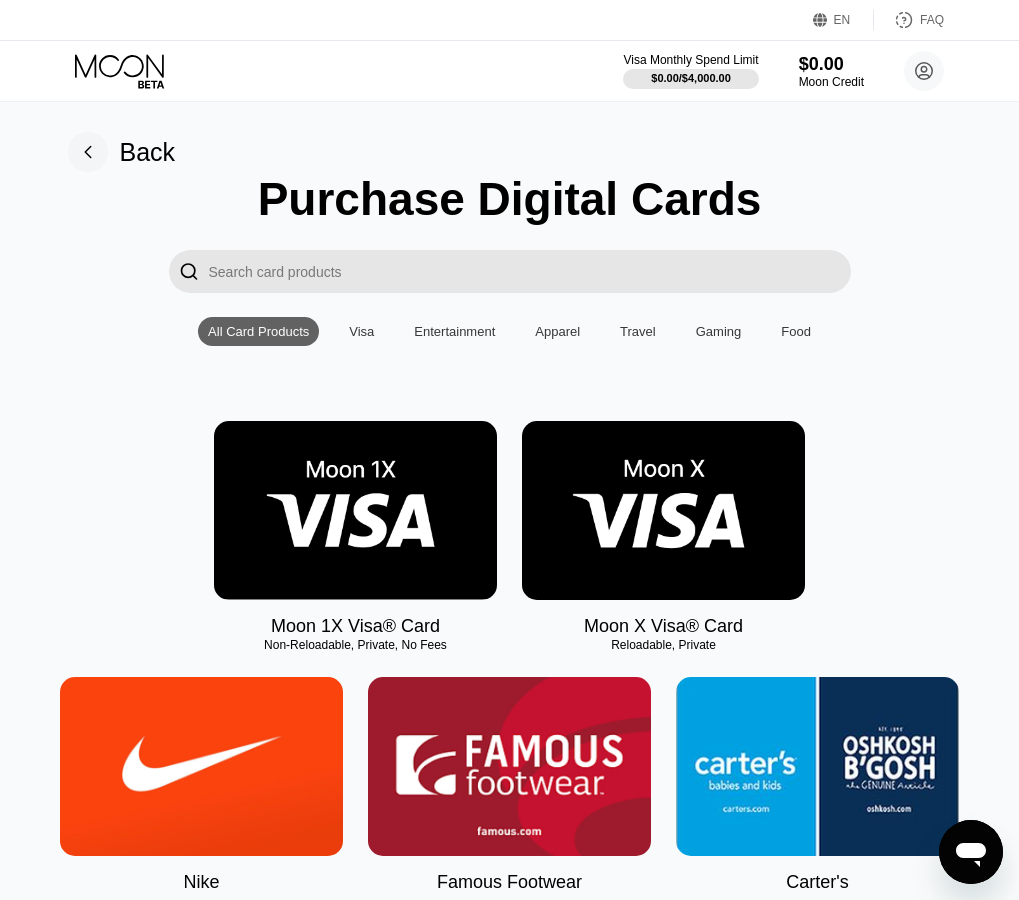 click on "Visa" at bounding box center [361, 331] 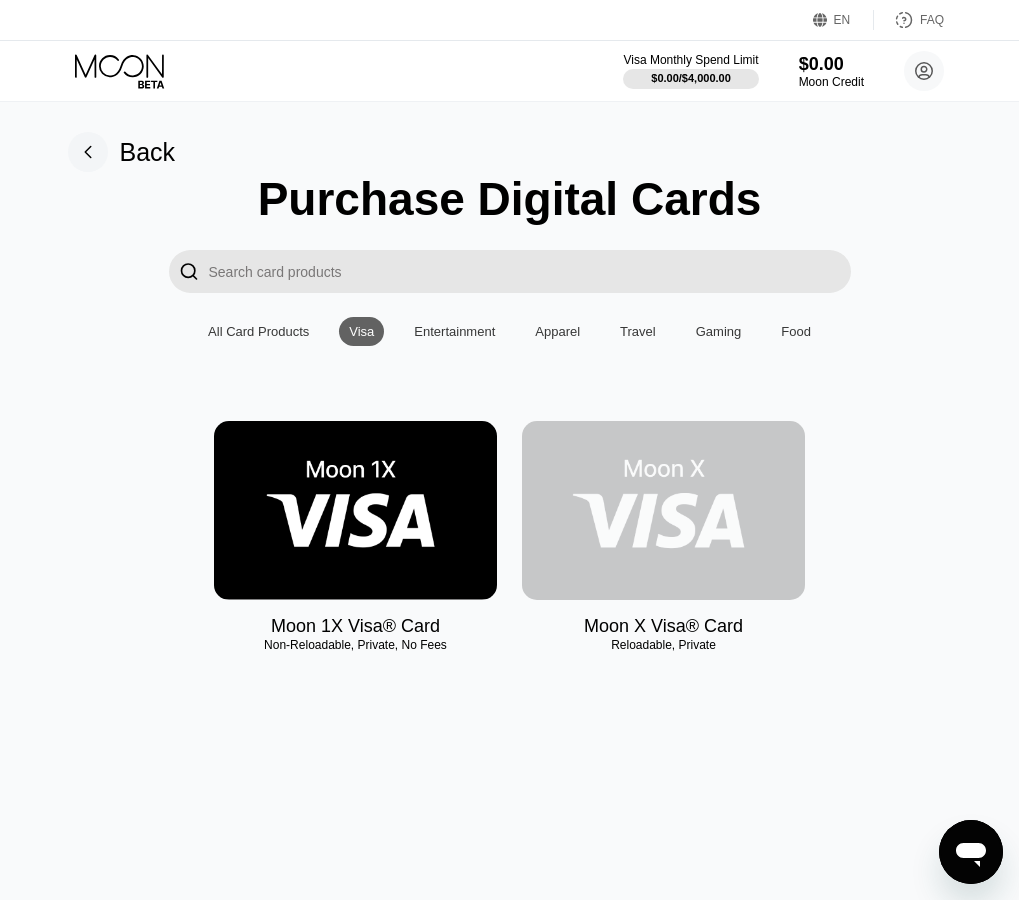 click at bounding box center [663, 510] 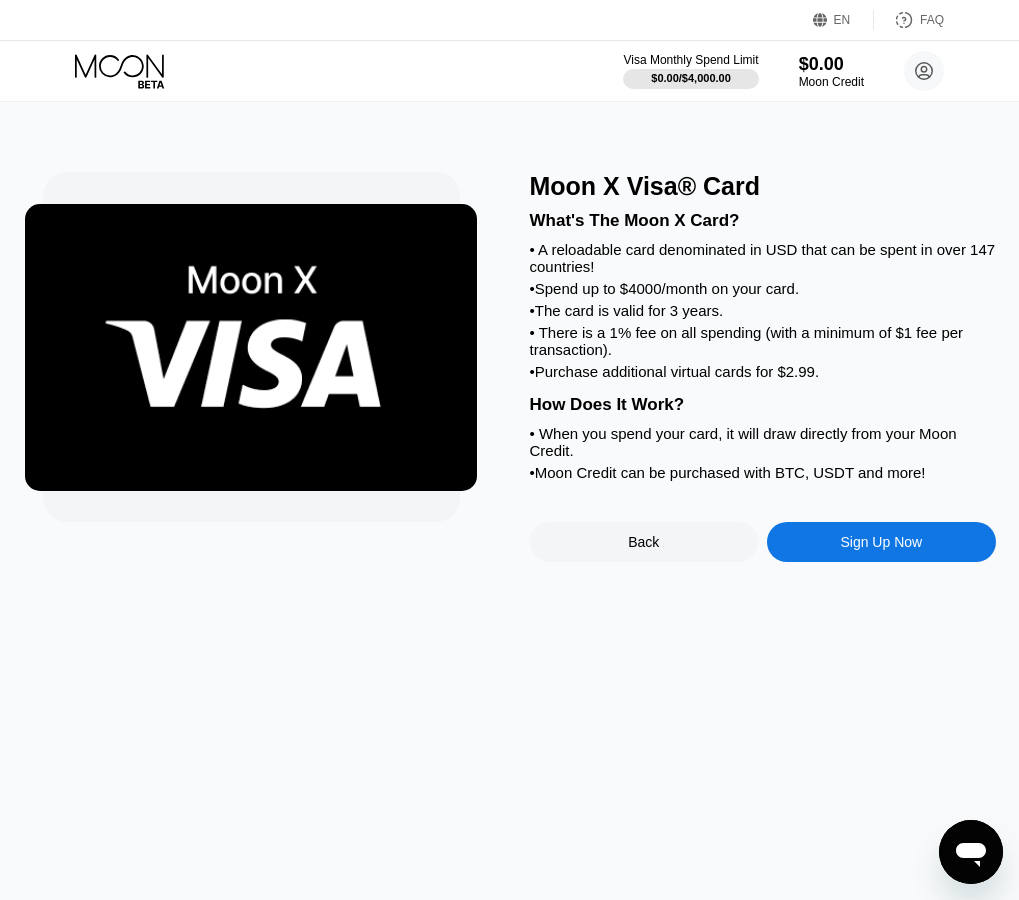 click on "Sign Up Now" at bounding box center [881, 542] 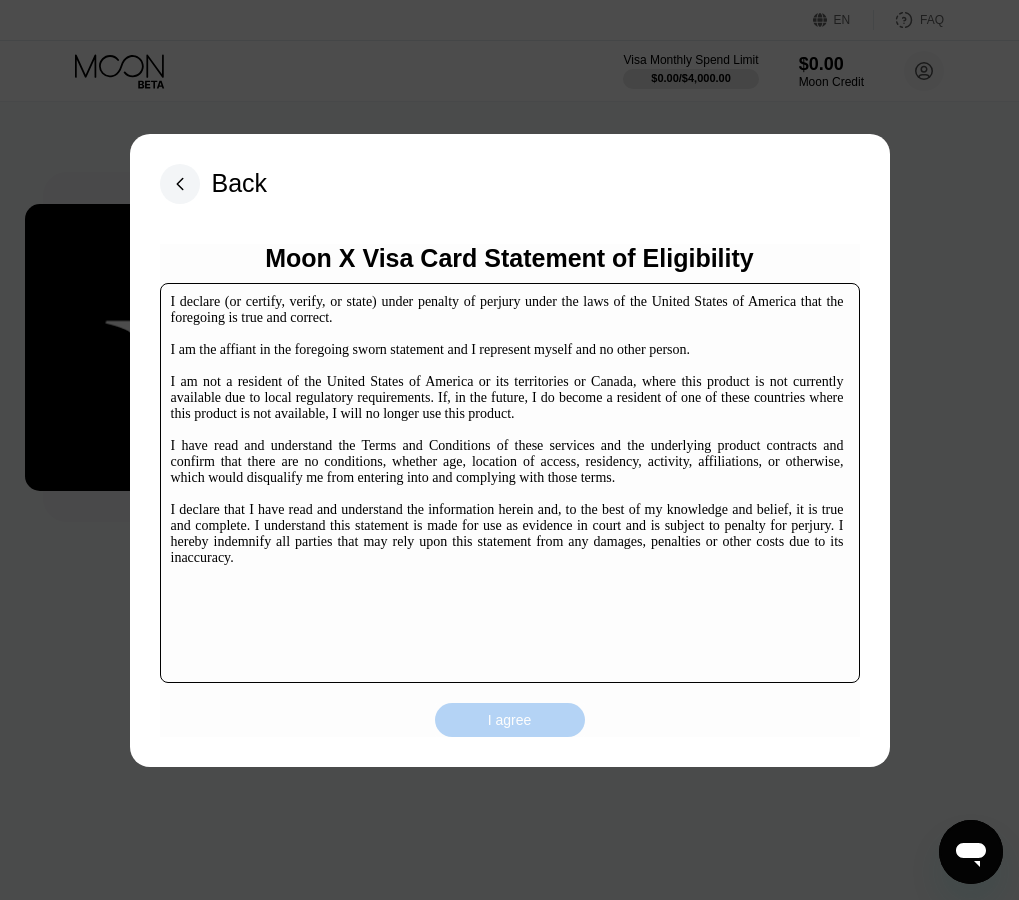 click on "I agree" at bounding box center (510, 720) 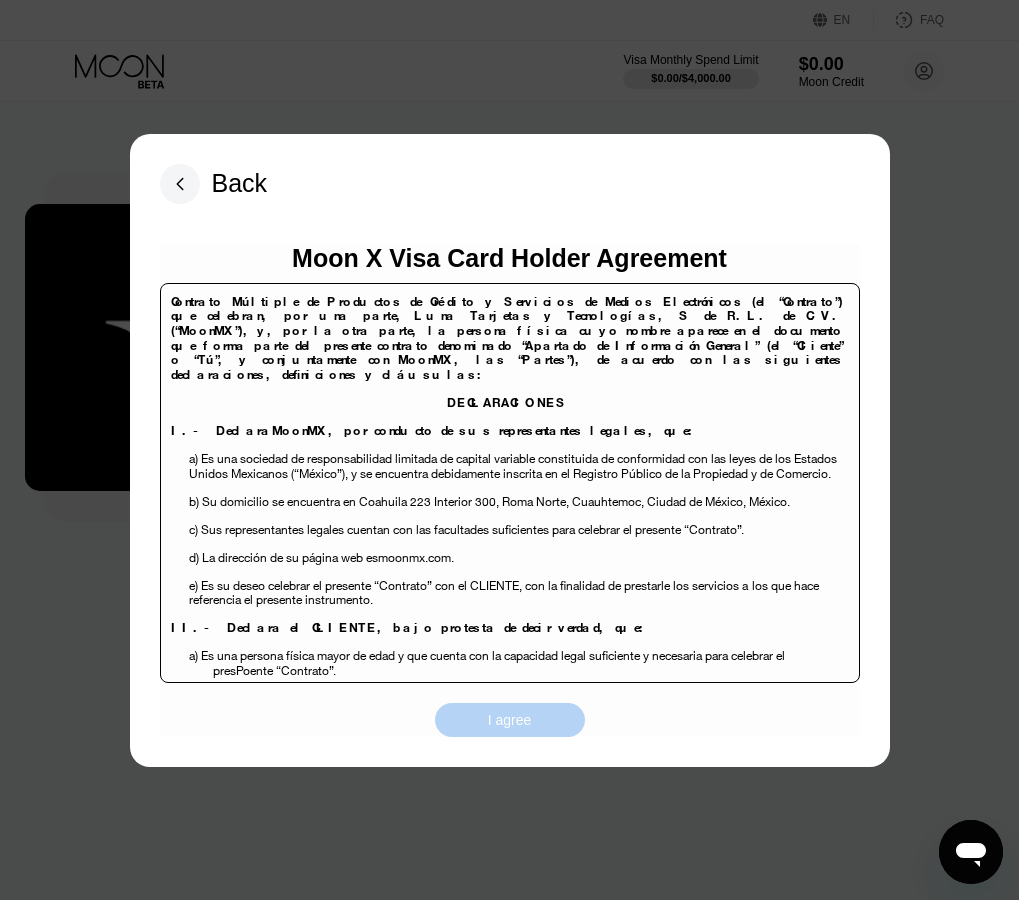 click on "I agree" at bounding box center (510, 720) 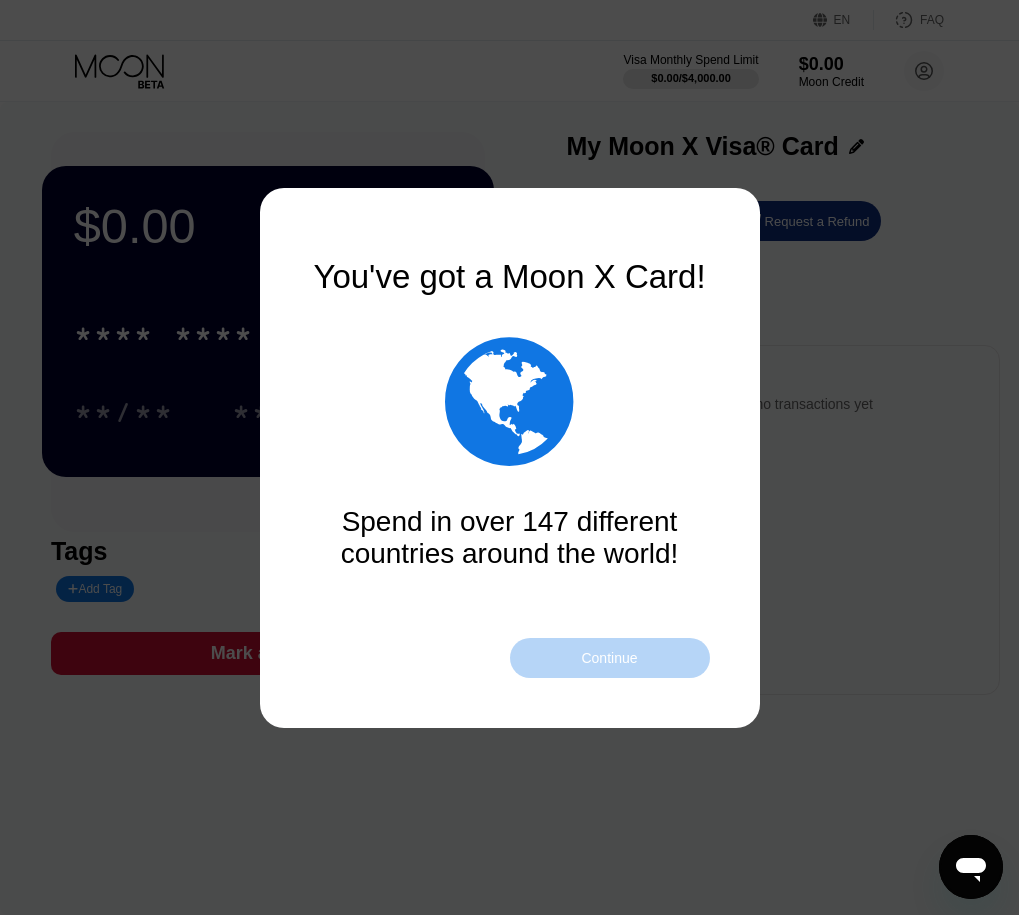 click on "Continue" at bounding box center [610, 658] 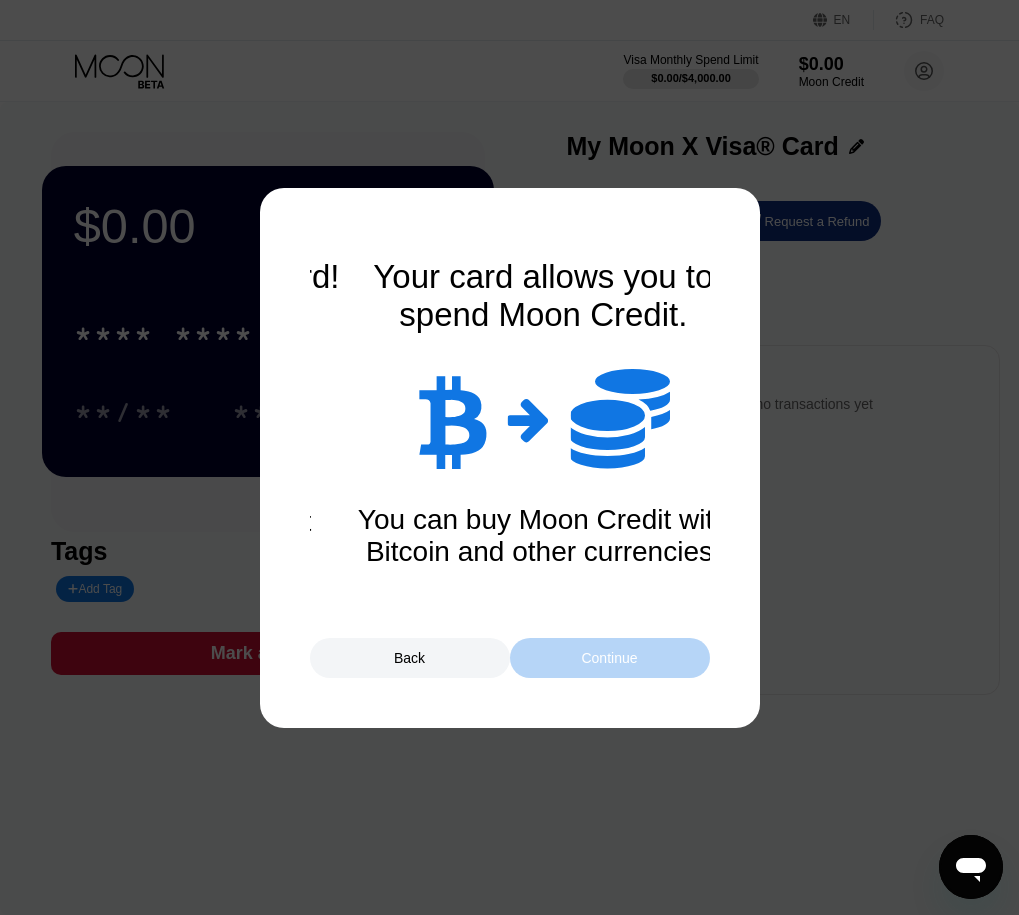 click on "Continue" at bounding box center (610, 658) 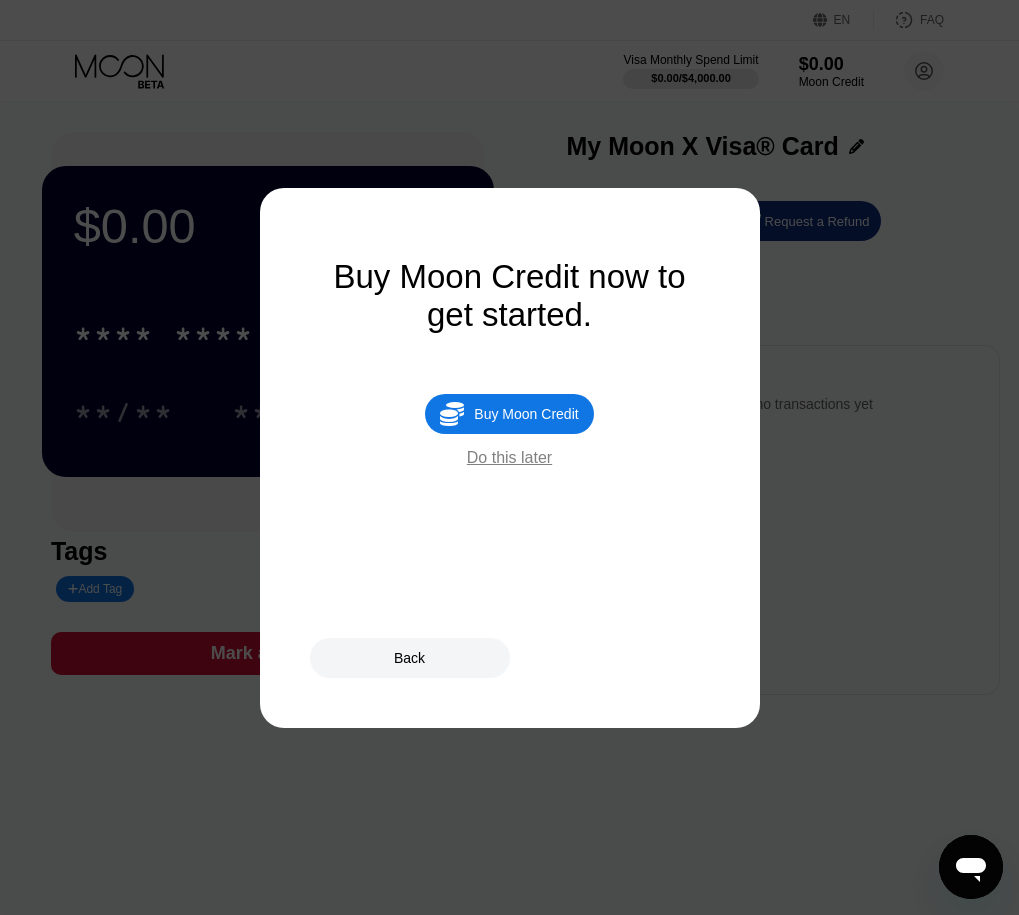 click on "Do this later" at bounding box center [509, 458] 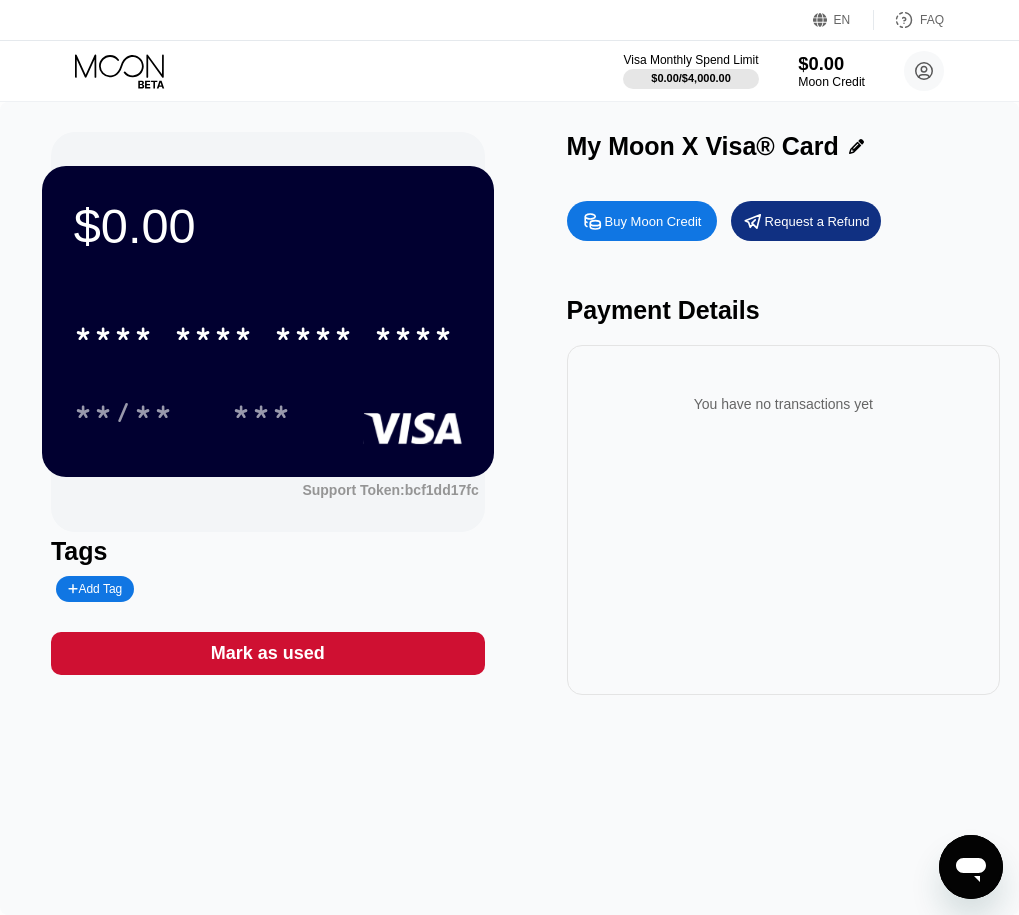 click on "$0.00" at bounding box center (831, 63) 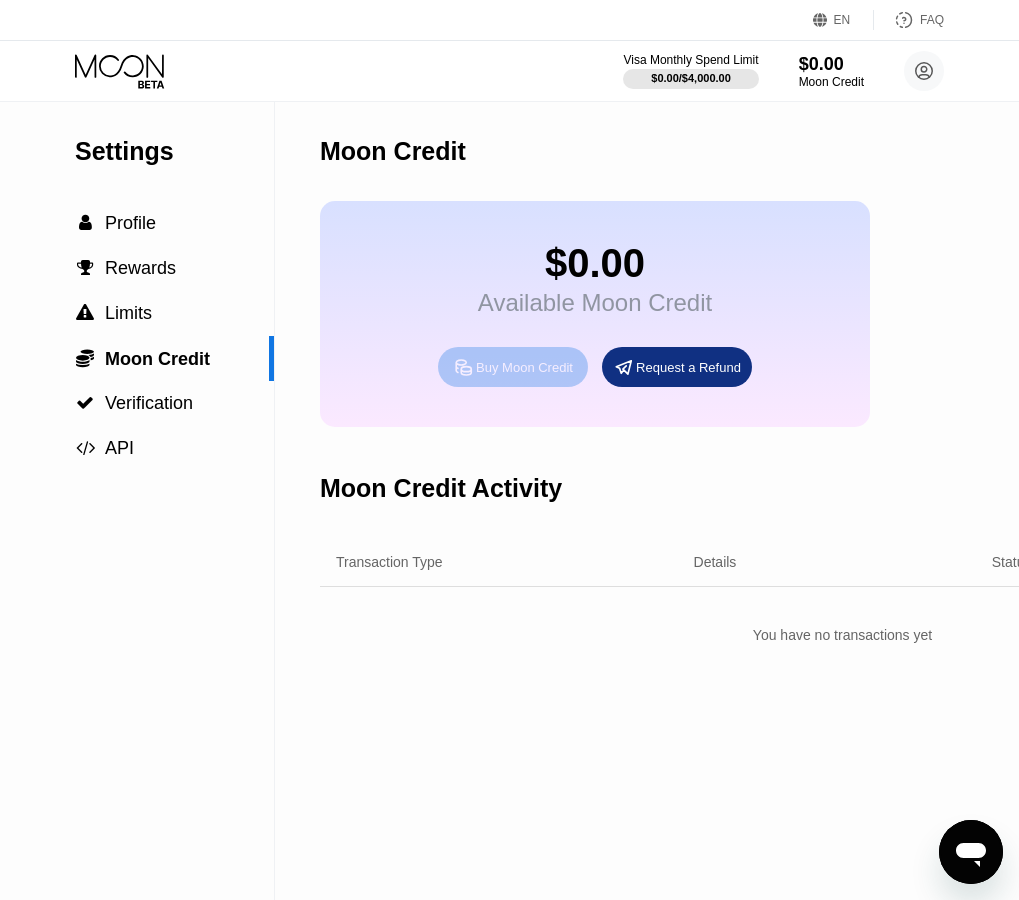 click on "Buy Moon Credit" at bounding box center [524, 367] 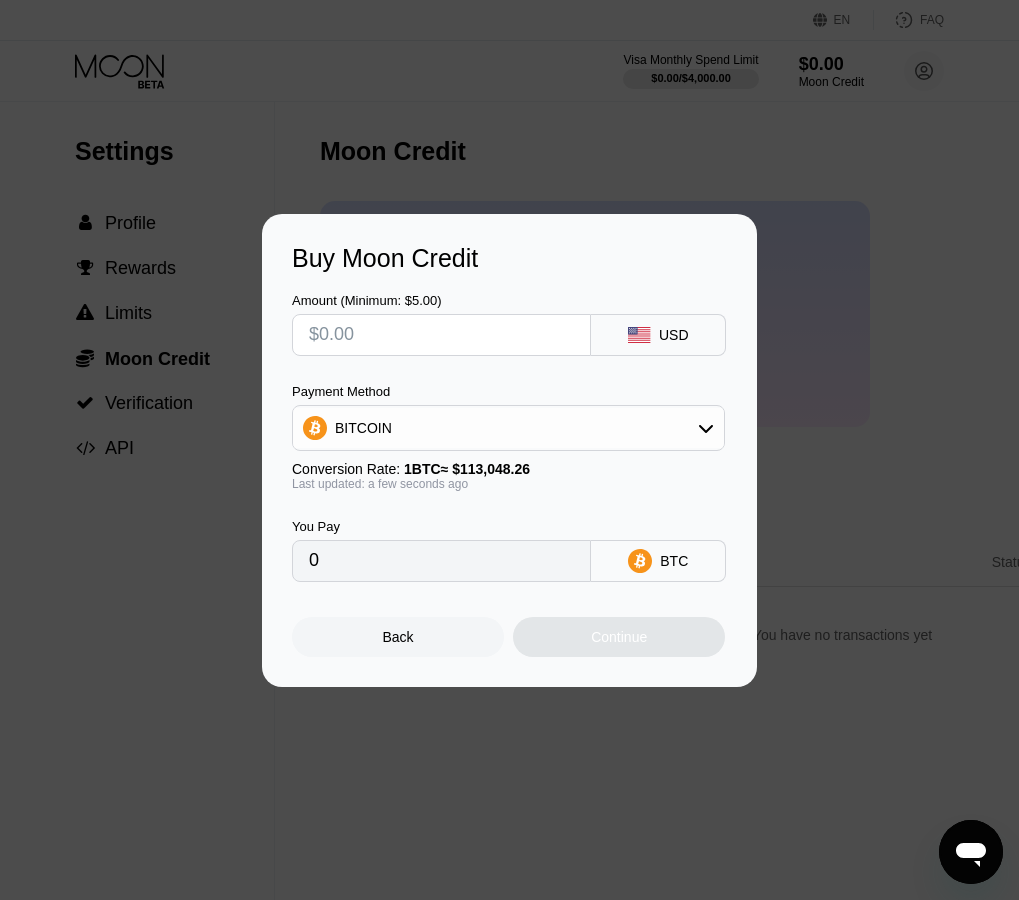 click at bounding box center [441, 335] 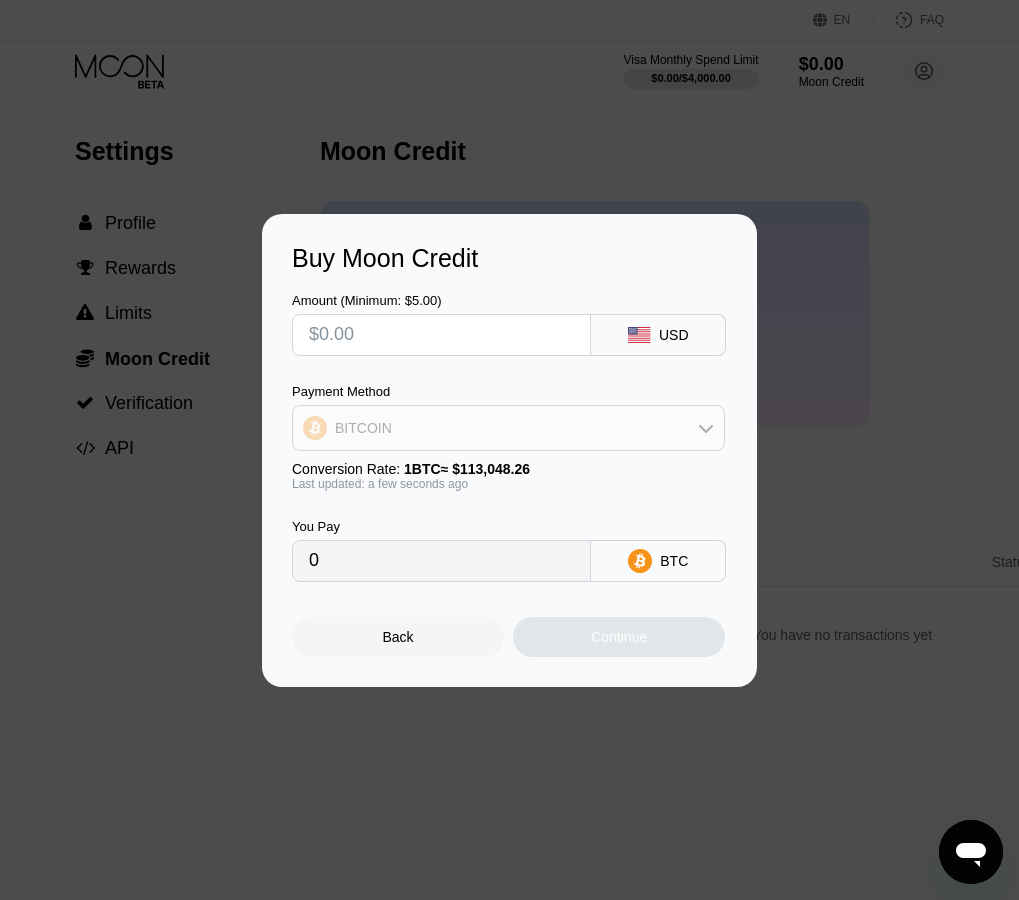click on "BITCOIN" at bounding box center [508, 428] 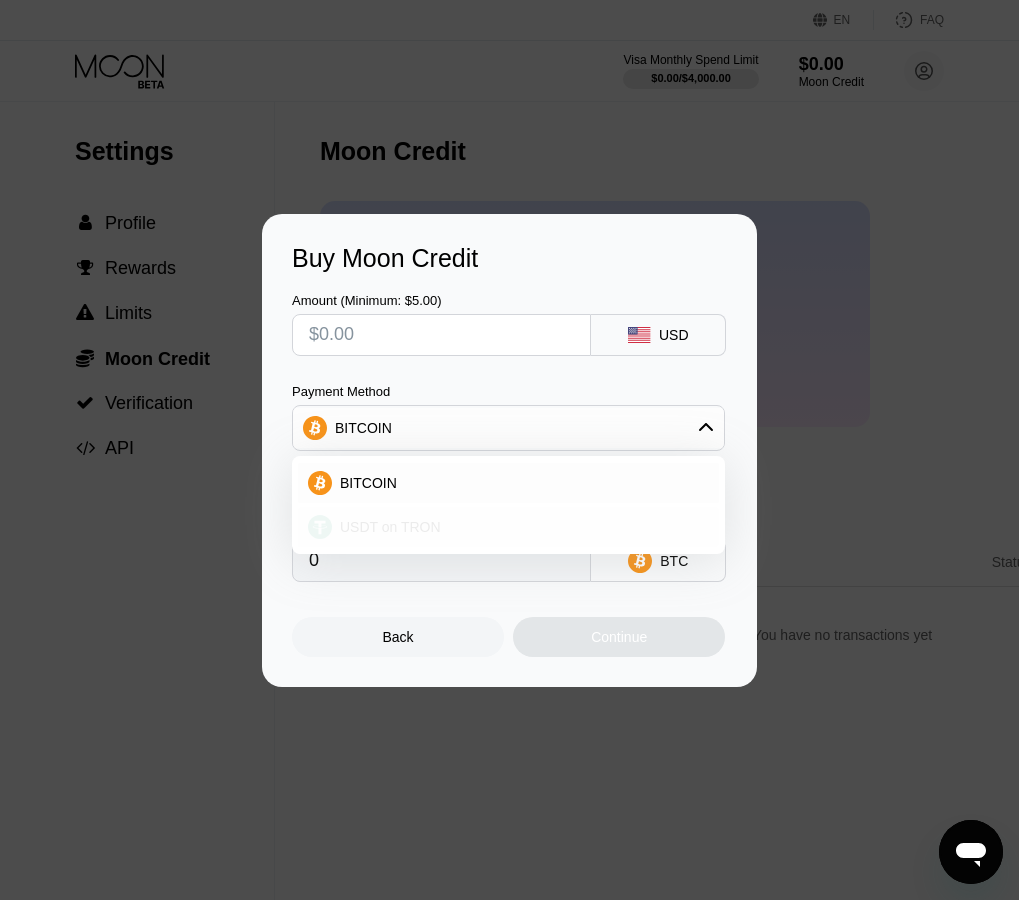 click on "USDT on TRON" at bounding box center [390, 527] 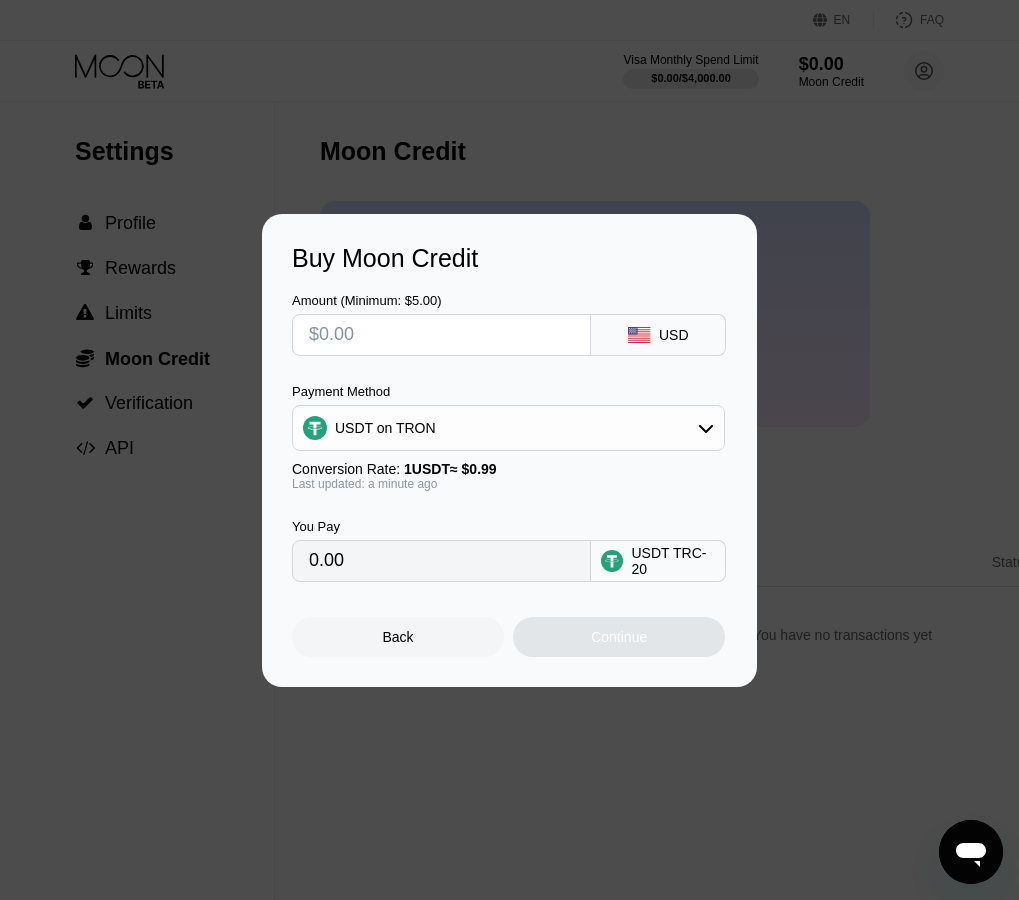 click at bounding box center (441, 335) 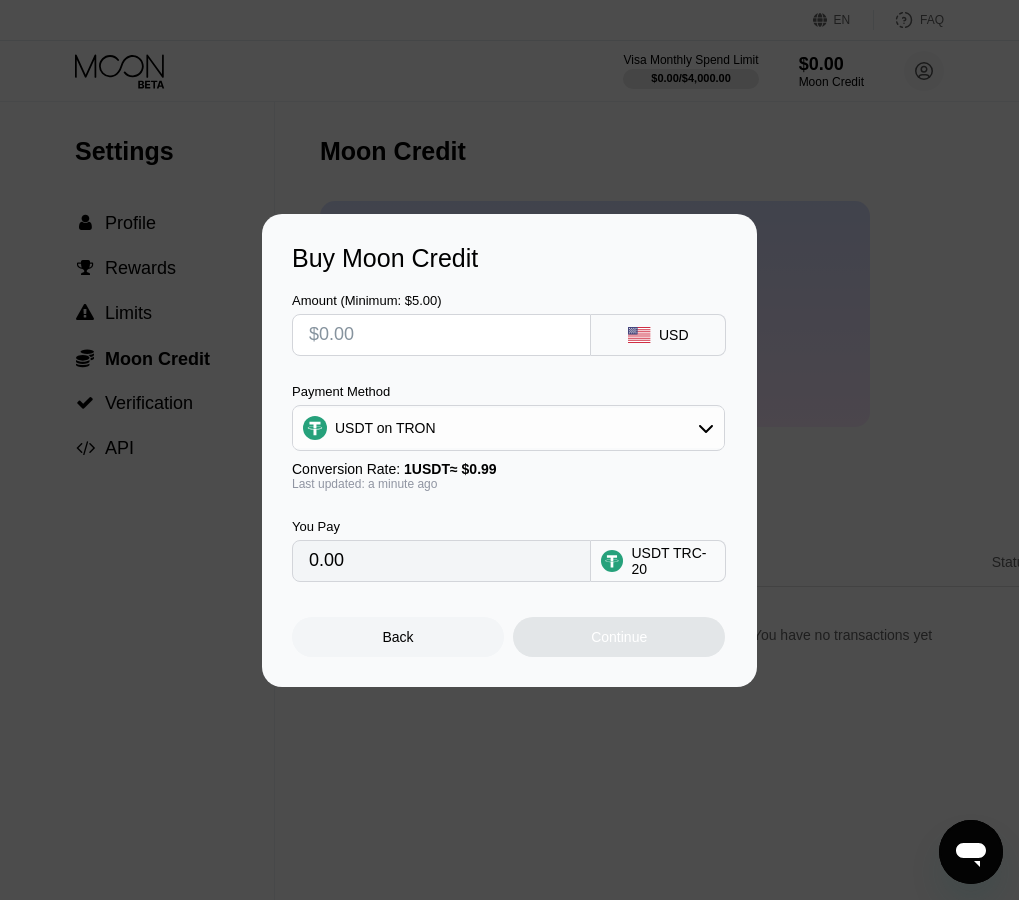 type on "$1" 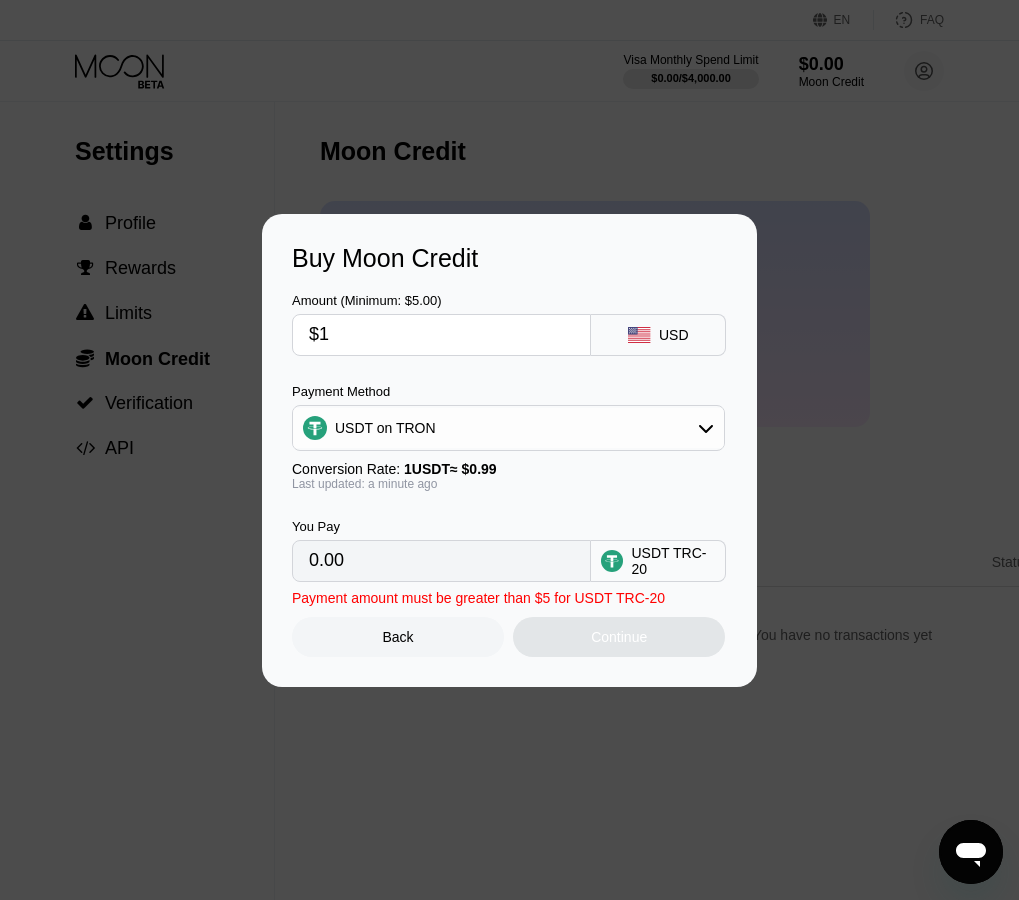 type on "1.01" 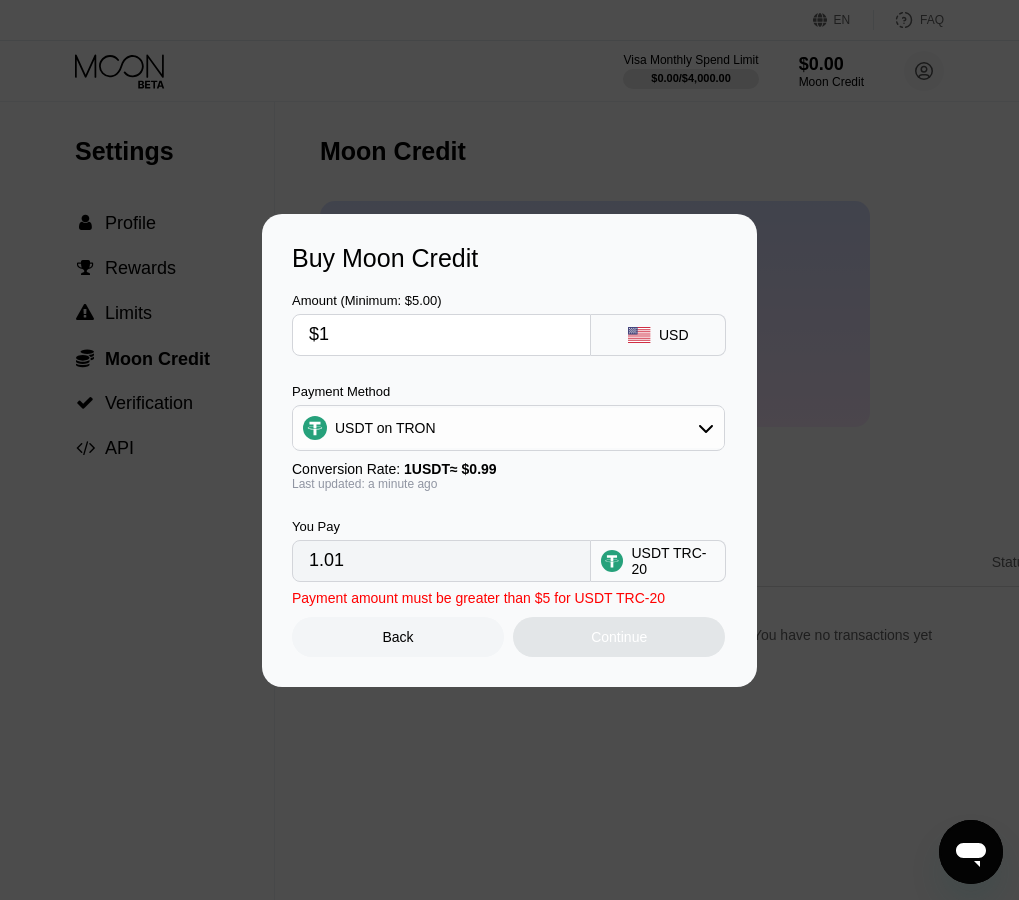 type on "$16" 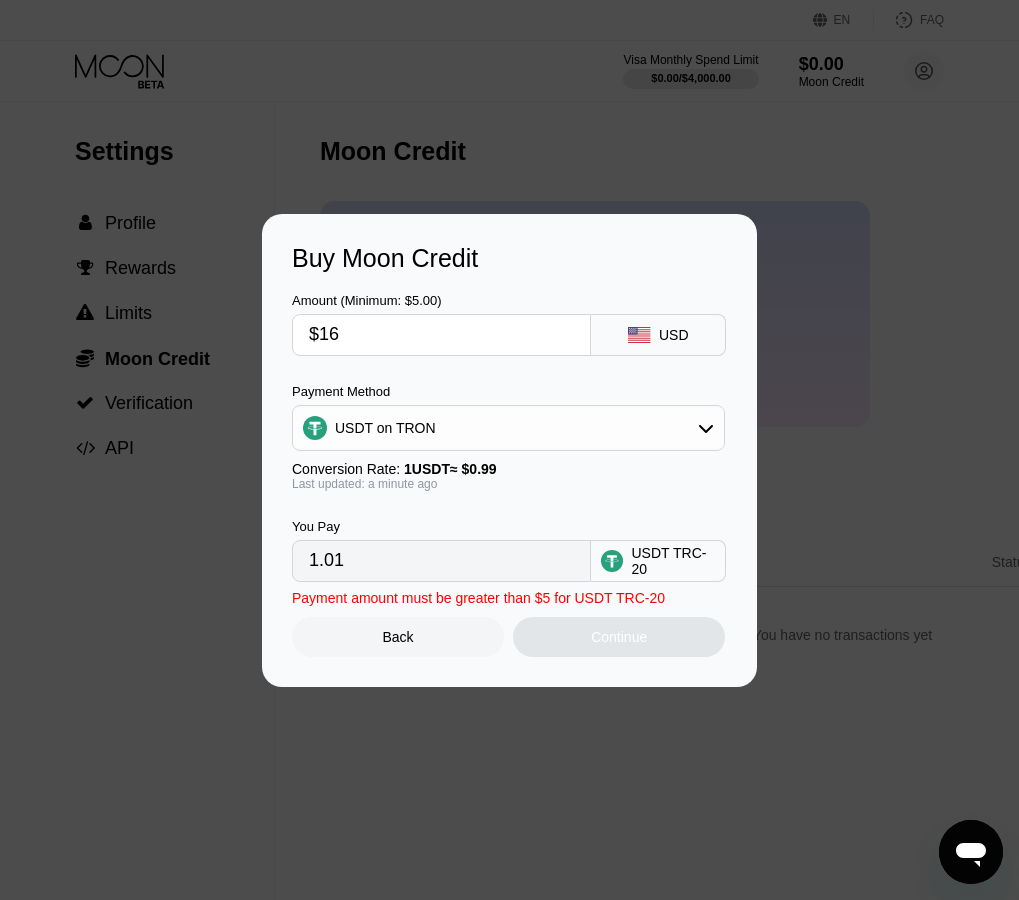 type on "16.16" 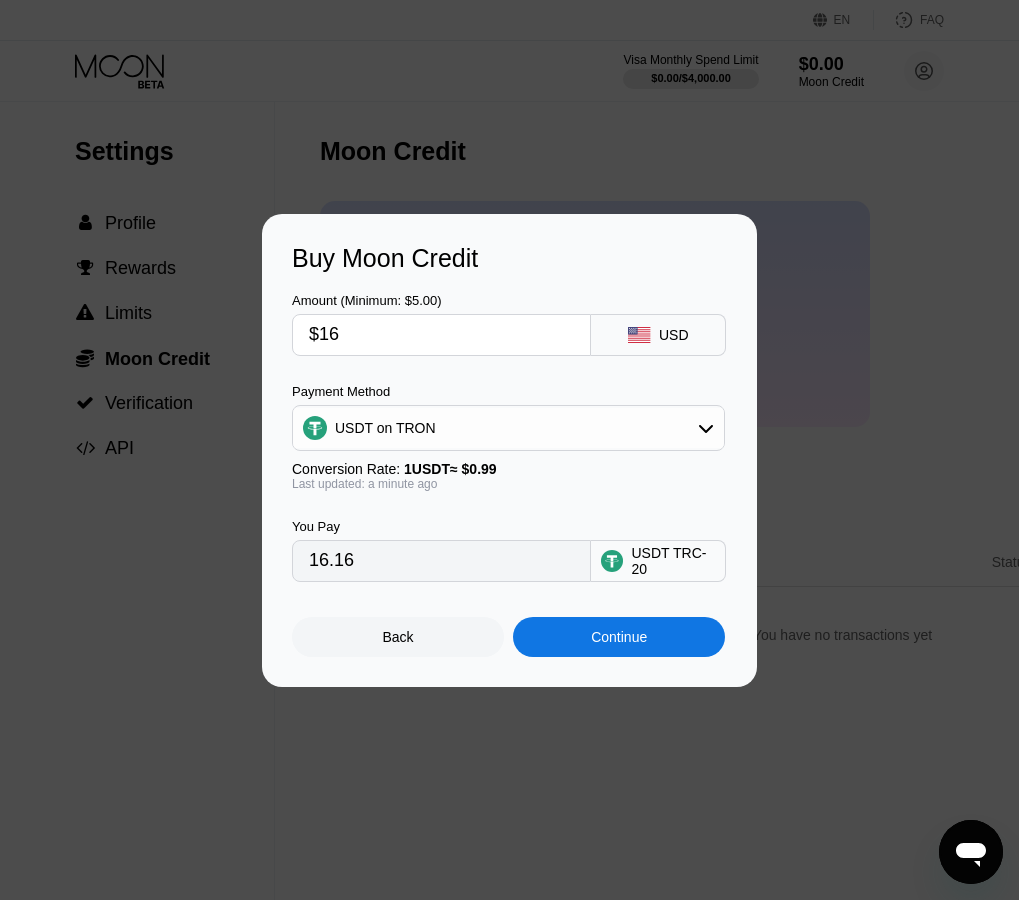 type on "$165" 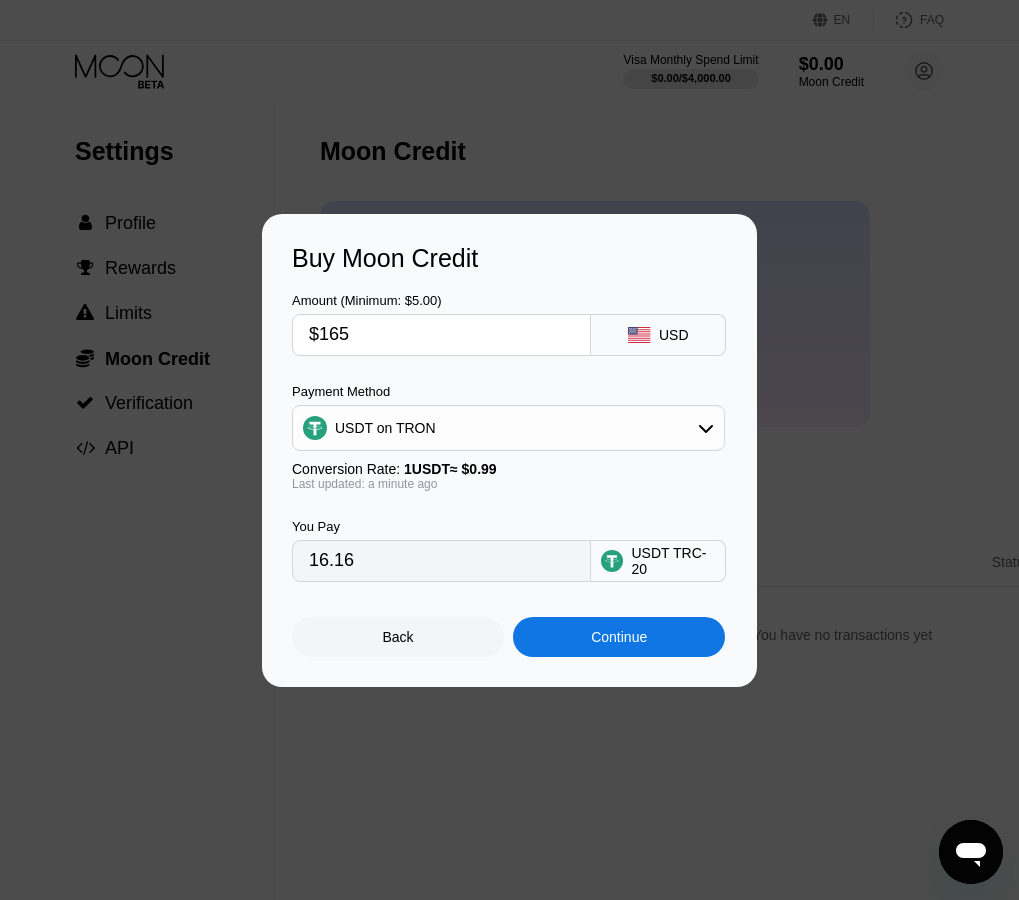 type on "166.67" 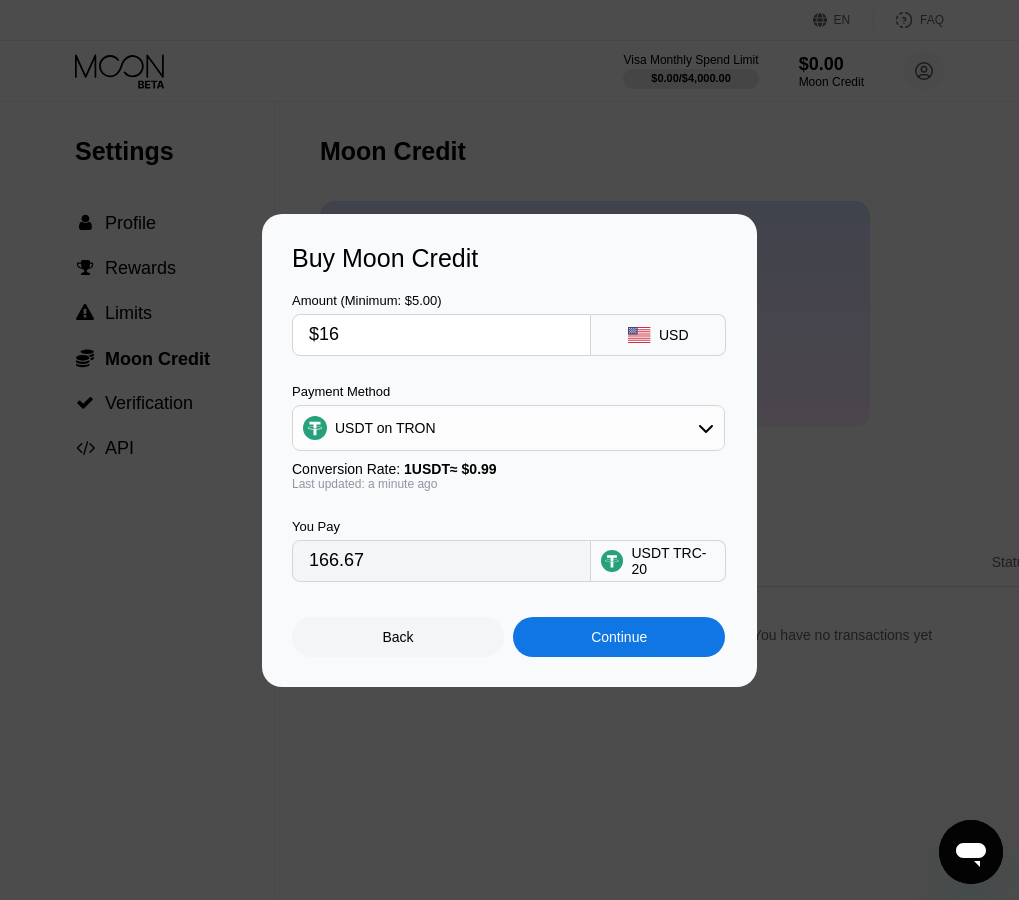 type on "$163" 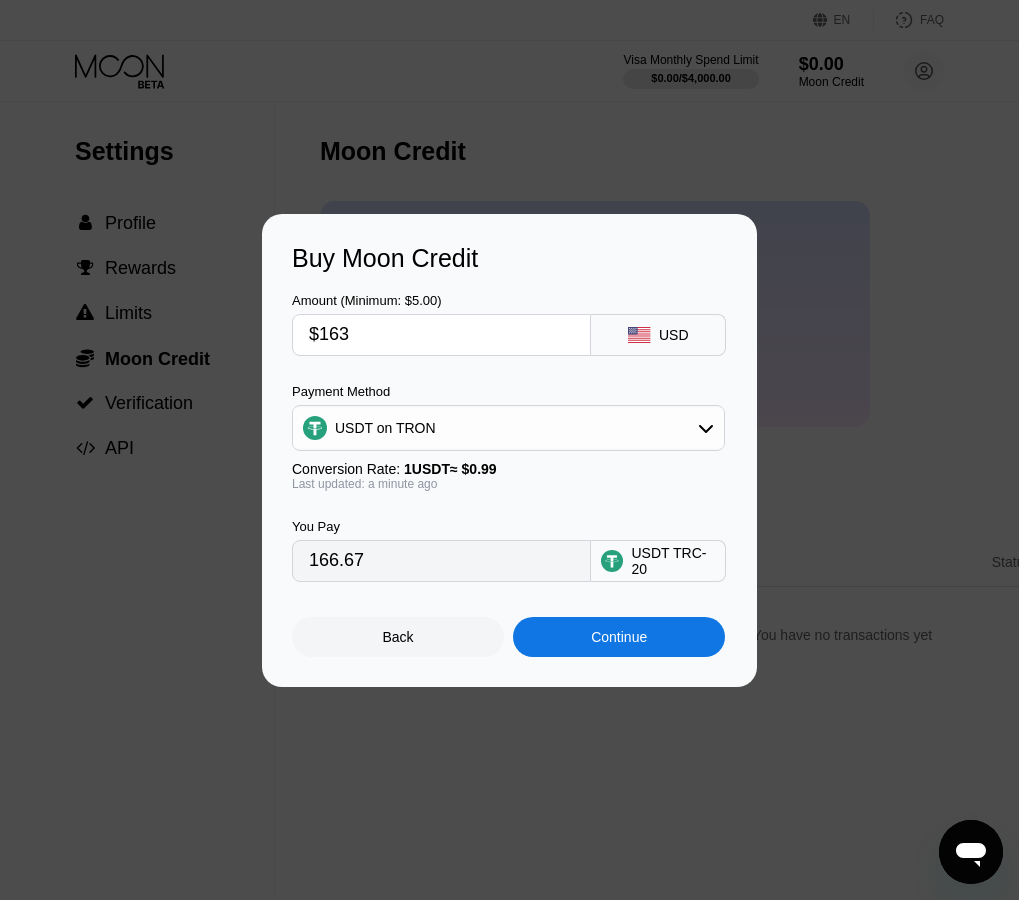 type on "164.65" 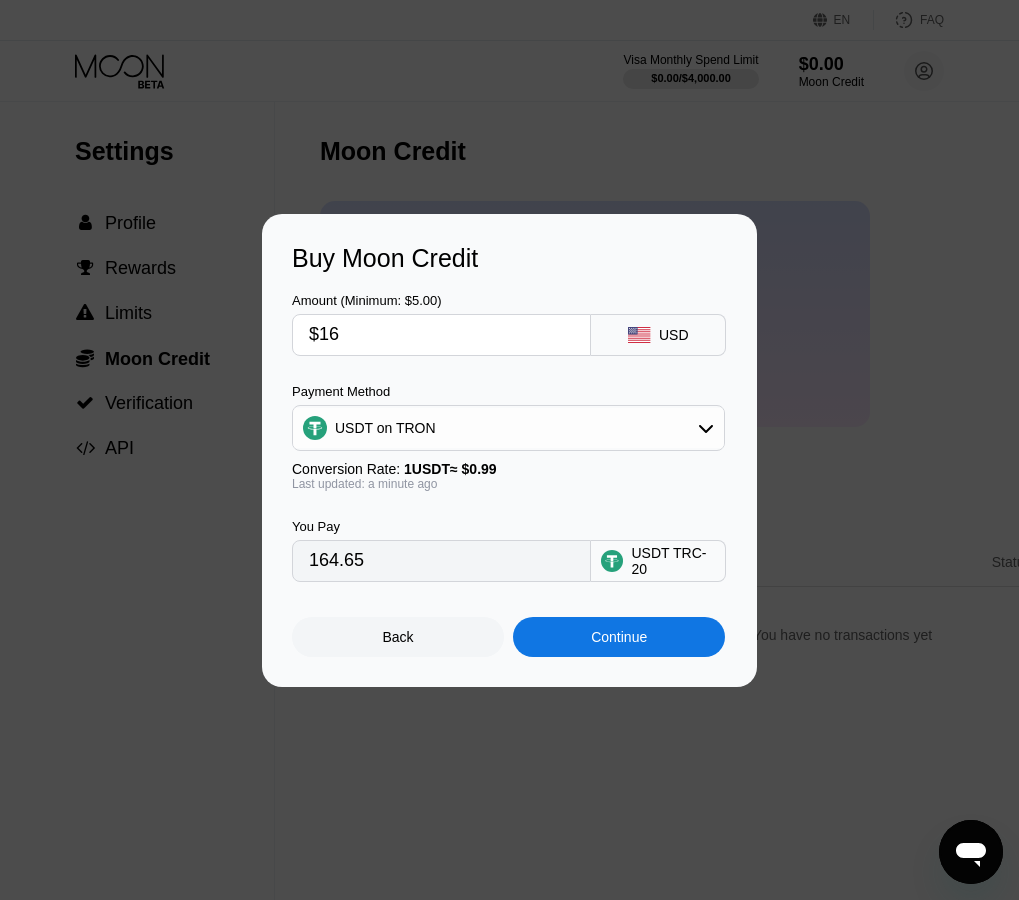 type on "$165" 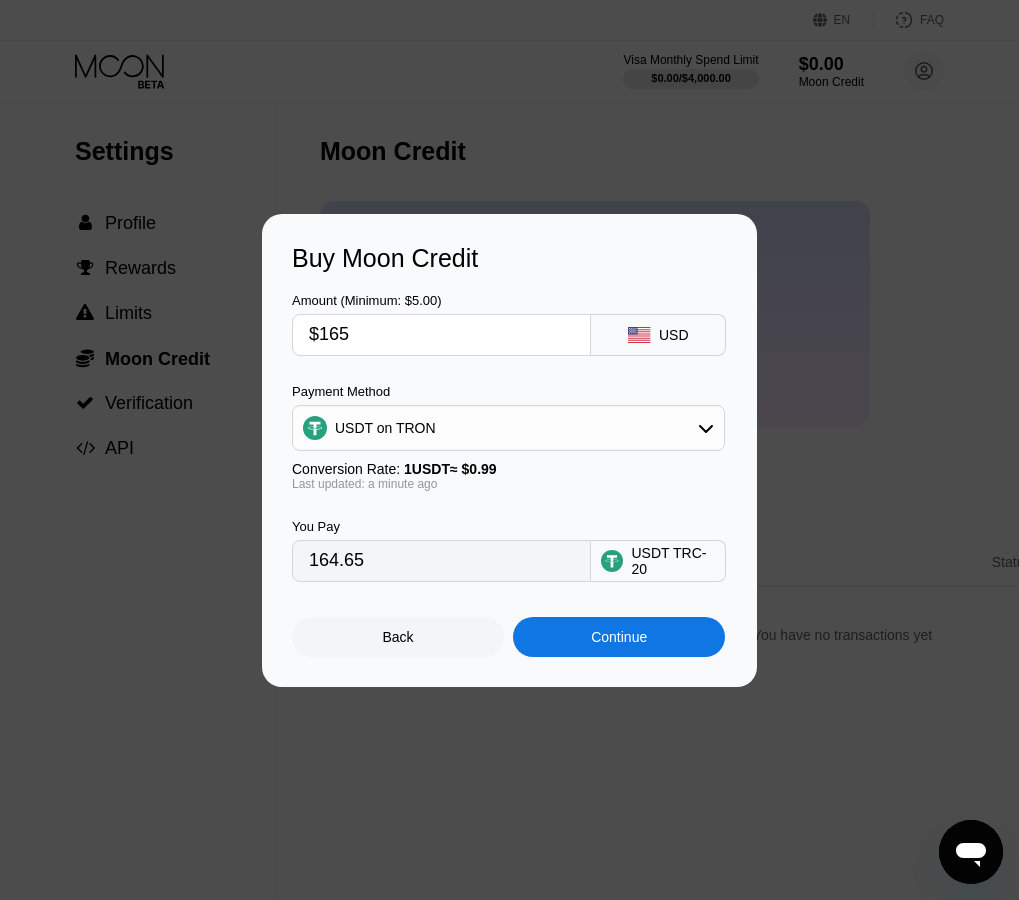 type on "166.67" 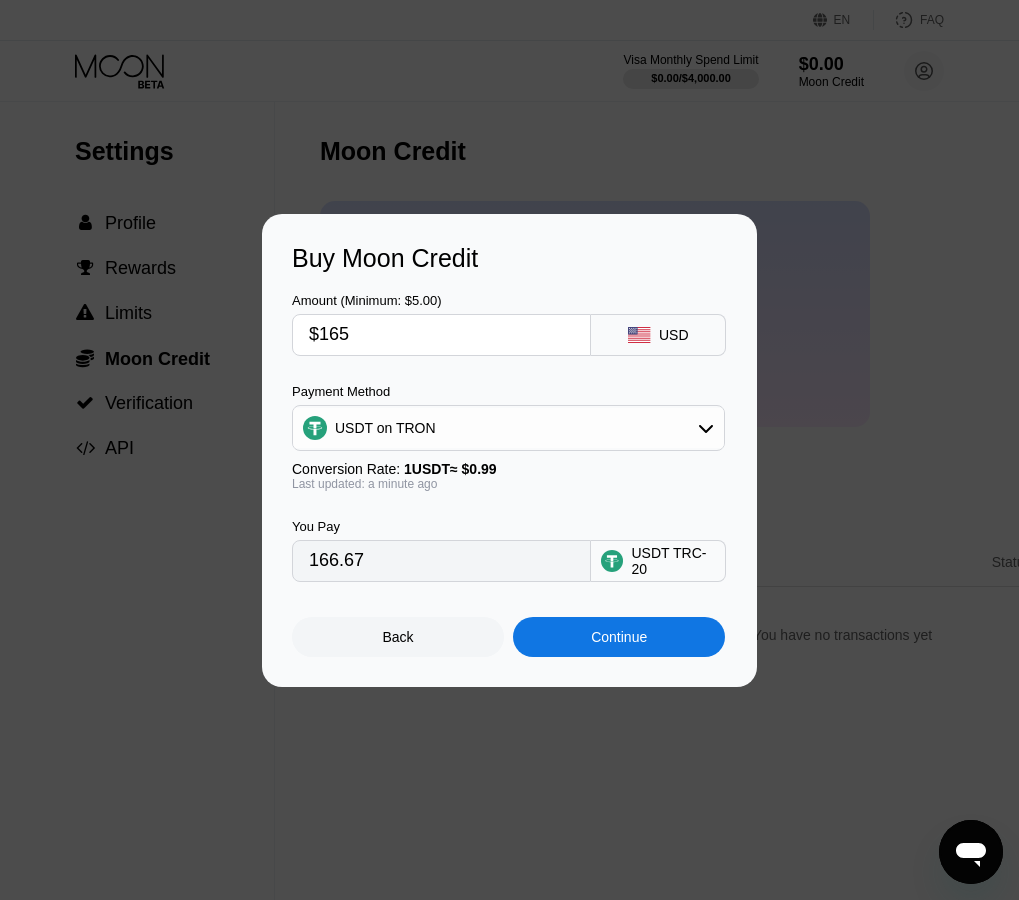 type on "$165" 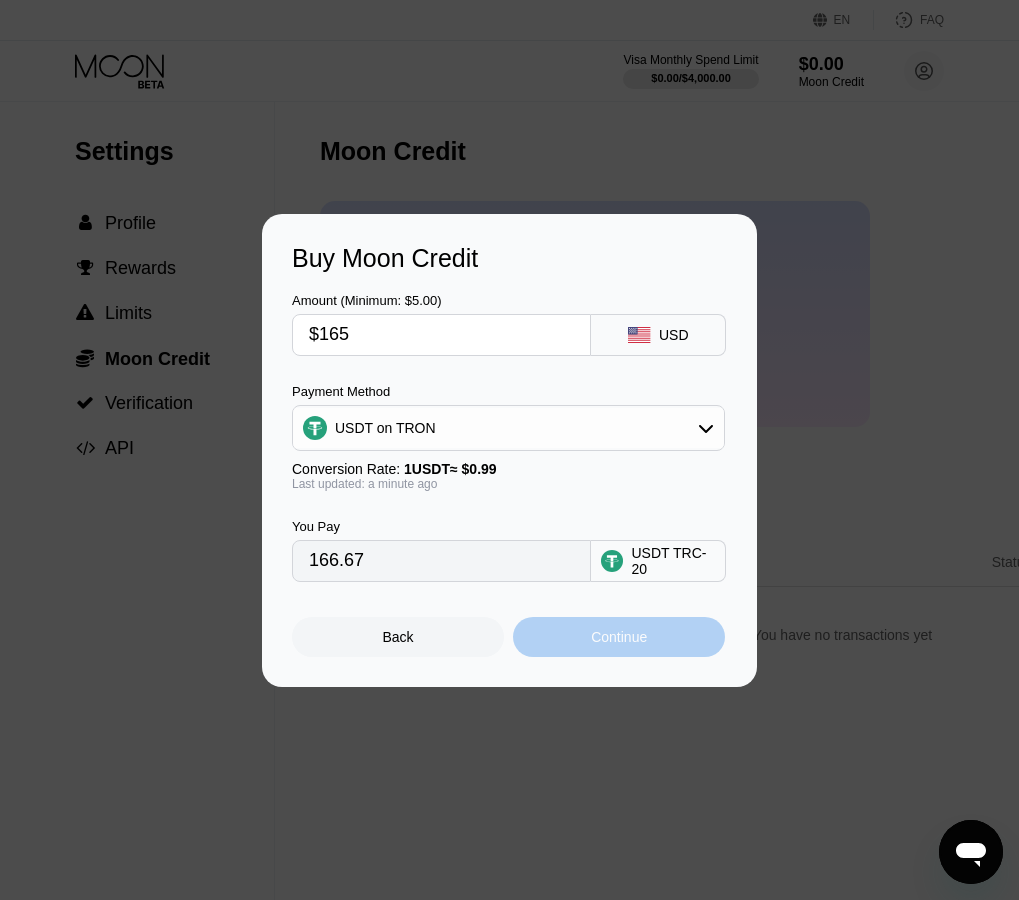click on "Continue" at bounding box center (619, 637) 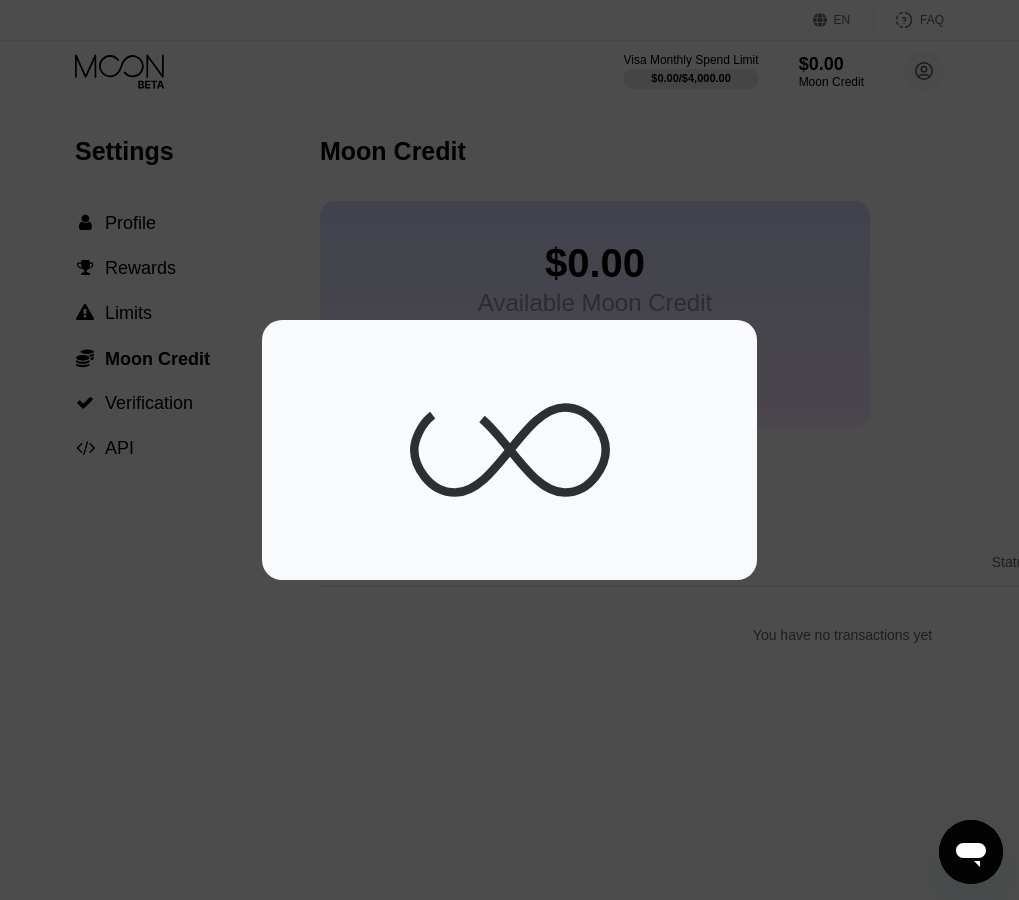 scroll, scrollTop: 0, scrollLeft: 0, axis: both 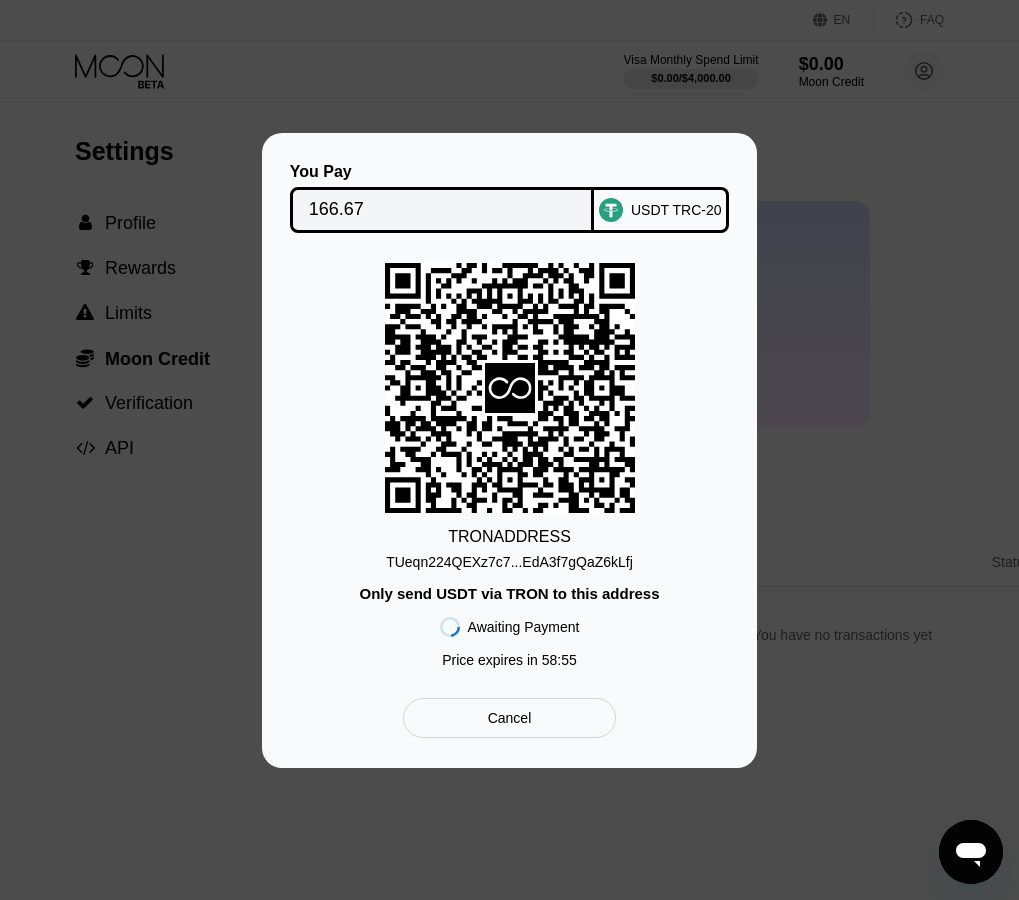 click on "TUeqn224QEXz7c7...EdA3f7gQaZ6kLfj" at bounding box center [509, 562] 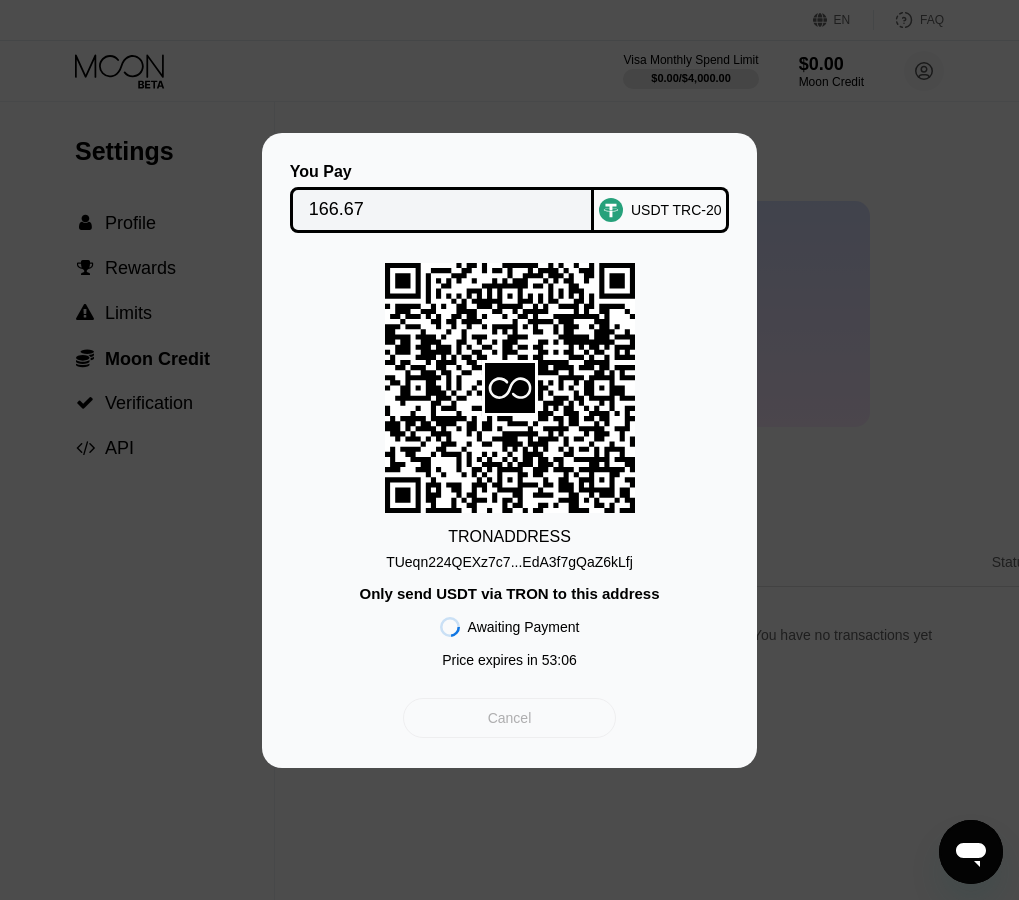 click on "Cancel" at bounding box center (510, 718) 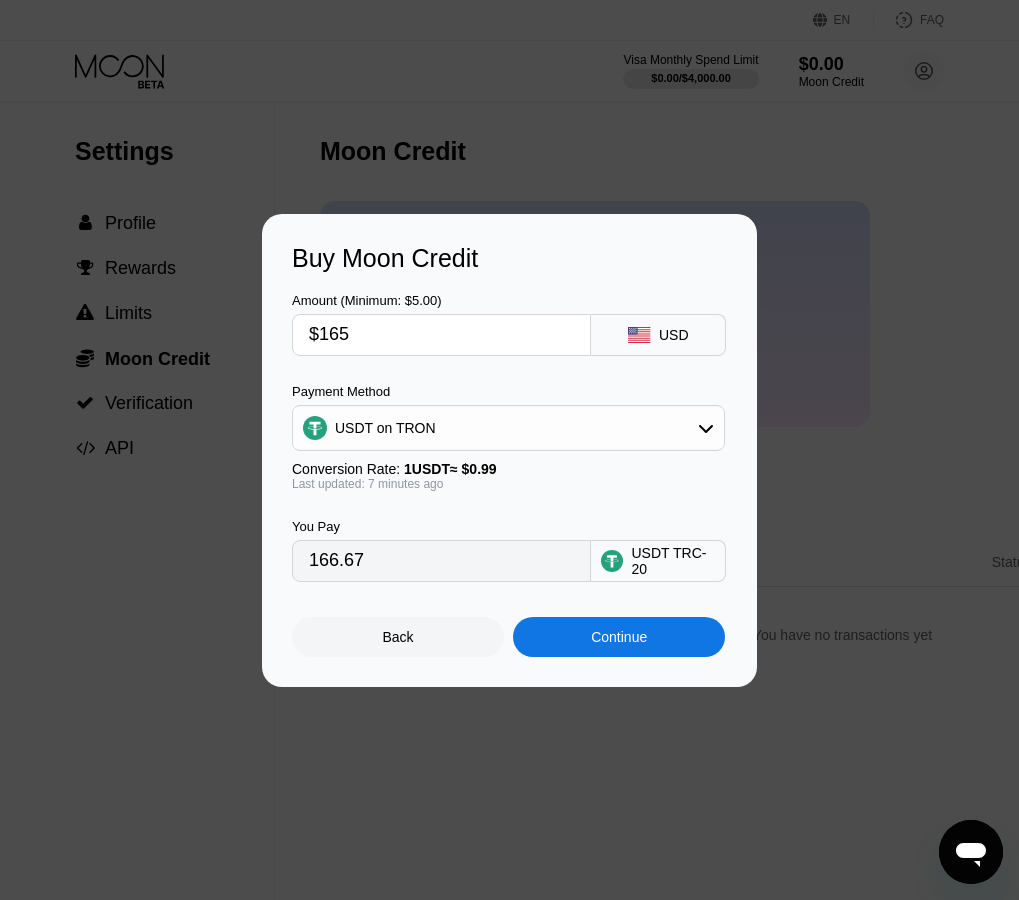 click on "USDT on TRON" at bounding box center [508, 428] 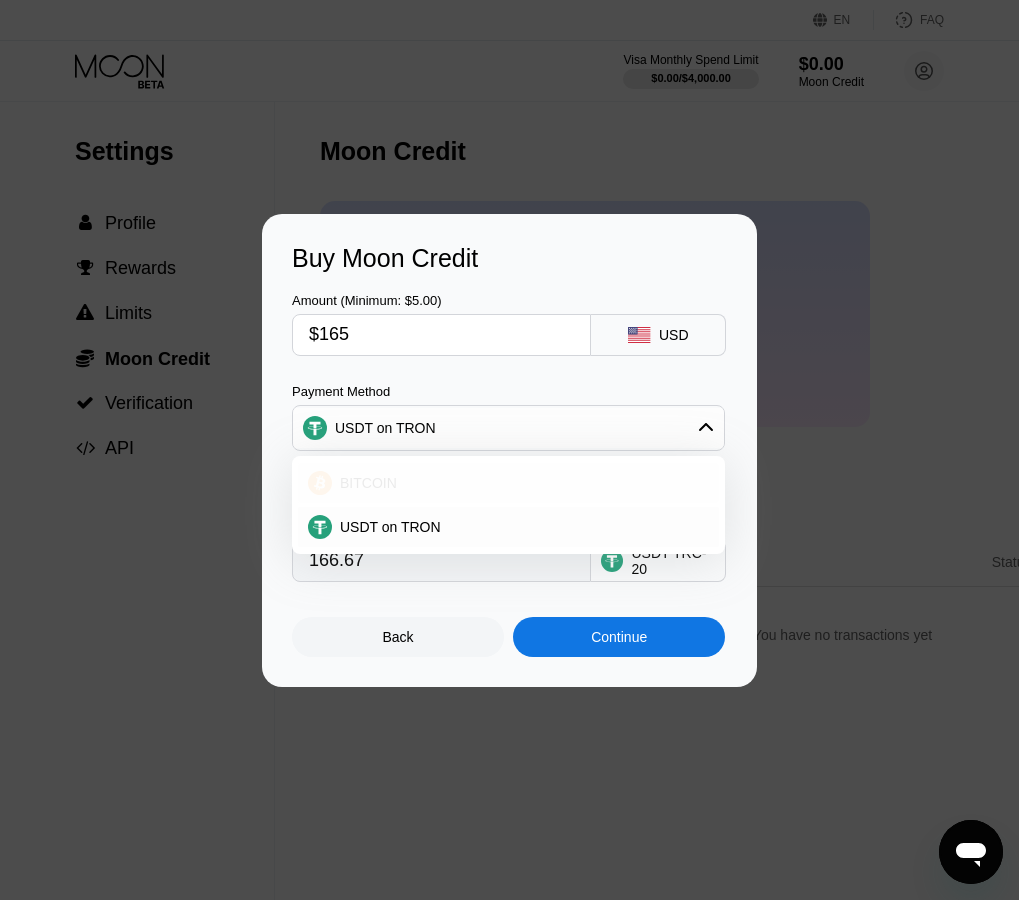 click on "BITCOIN" at bounding box center [508, 483] 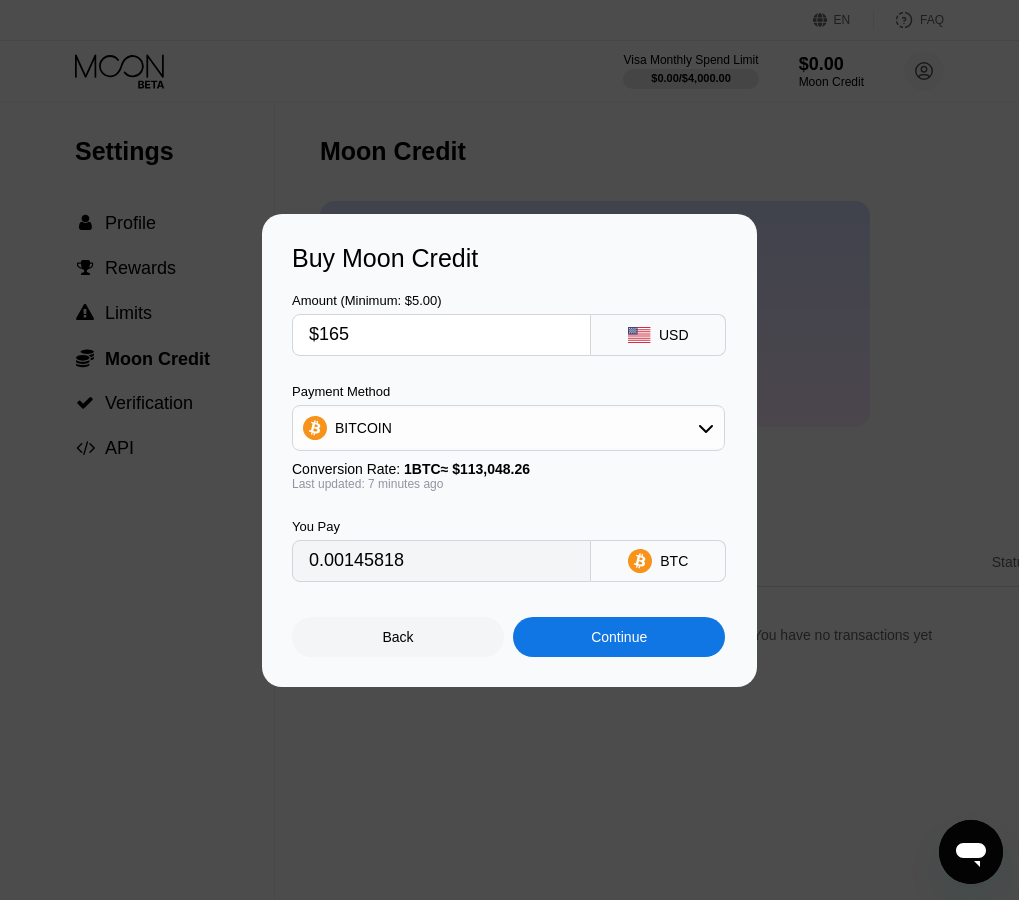 click on "0.00145818" at bounding box center (441, 561) 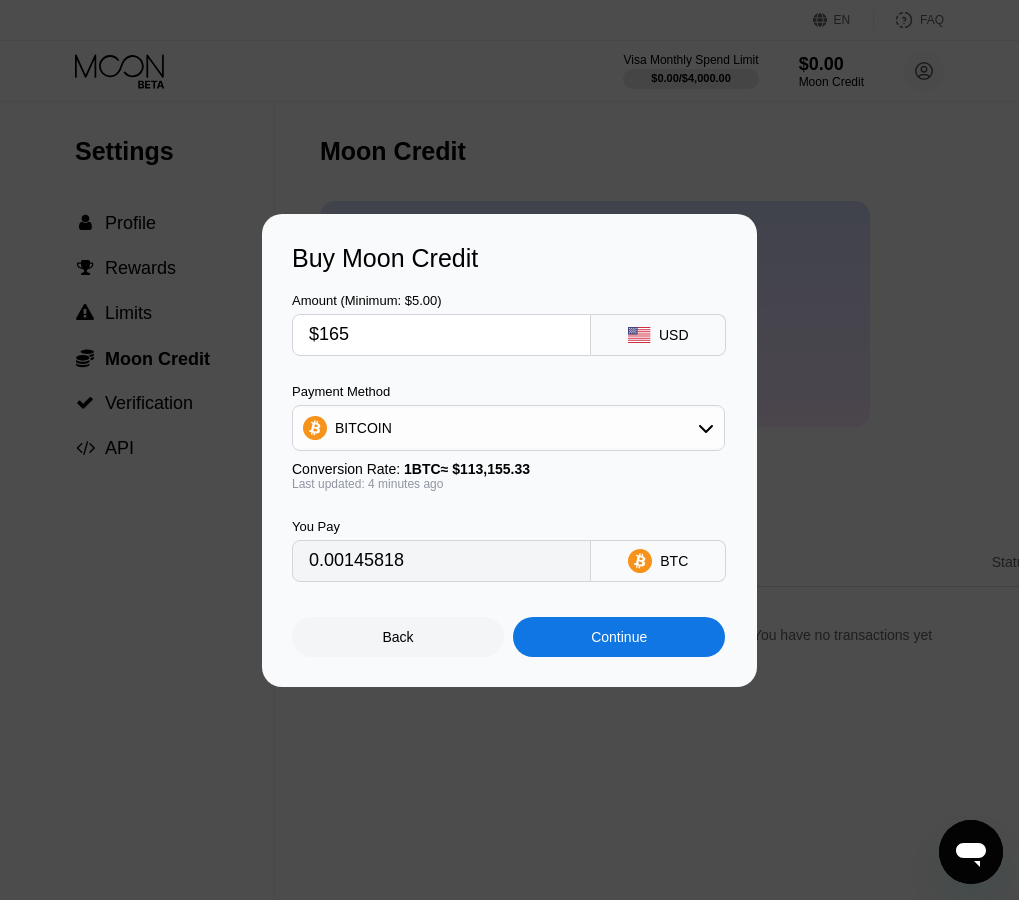 type on "0.00145899" 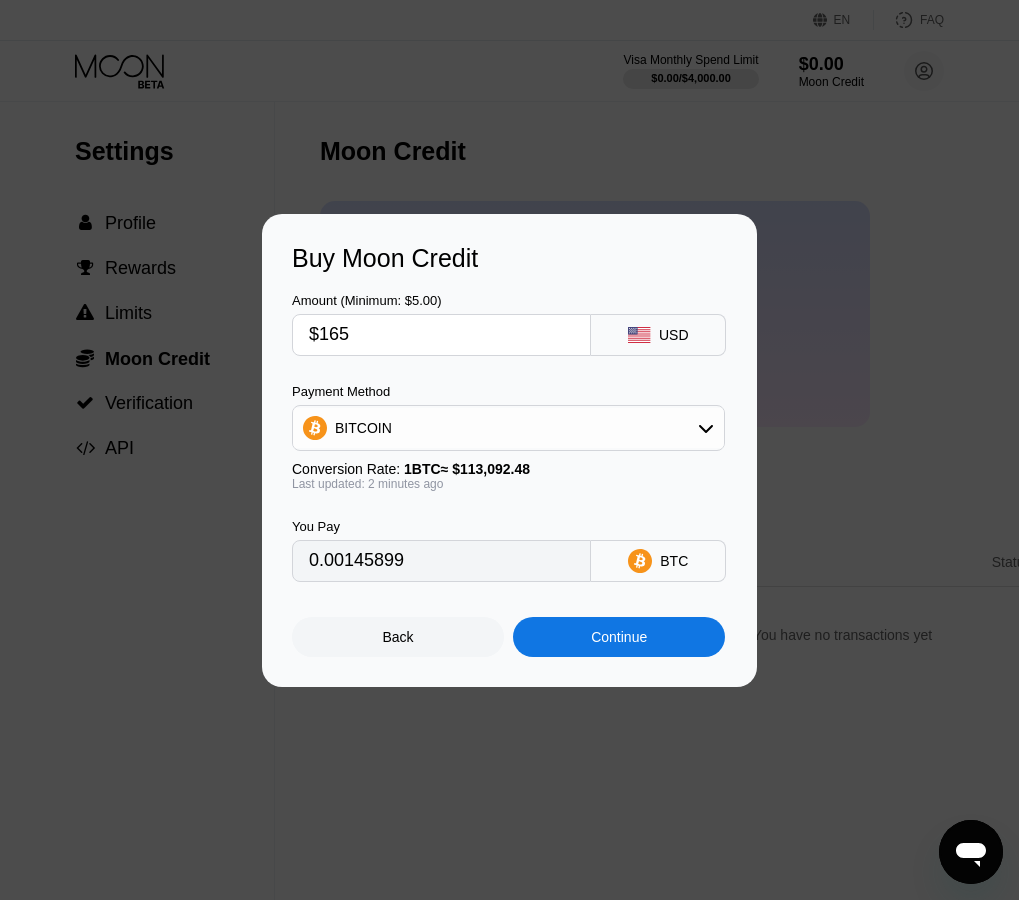 click on "Back" at bounding box center (398, 637) 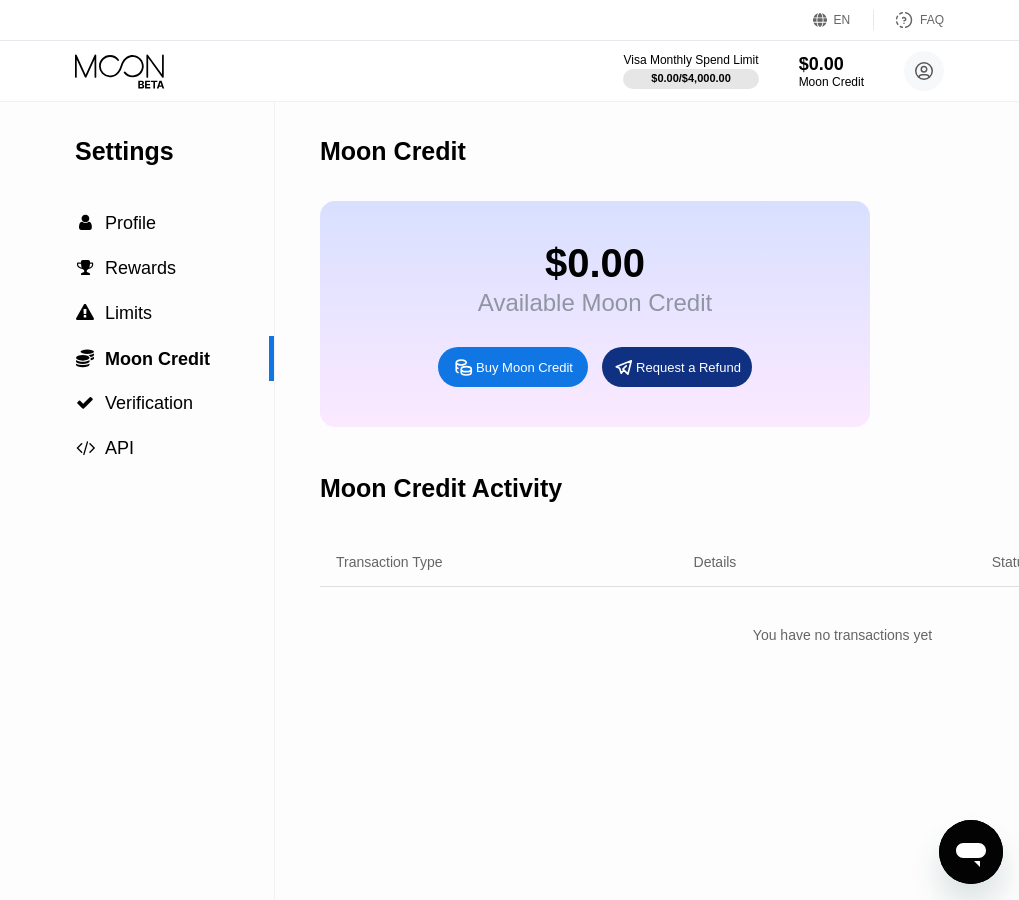 click on "Moon Credit" at bounding box center (842, 151) 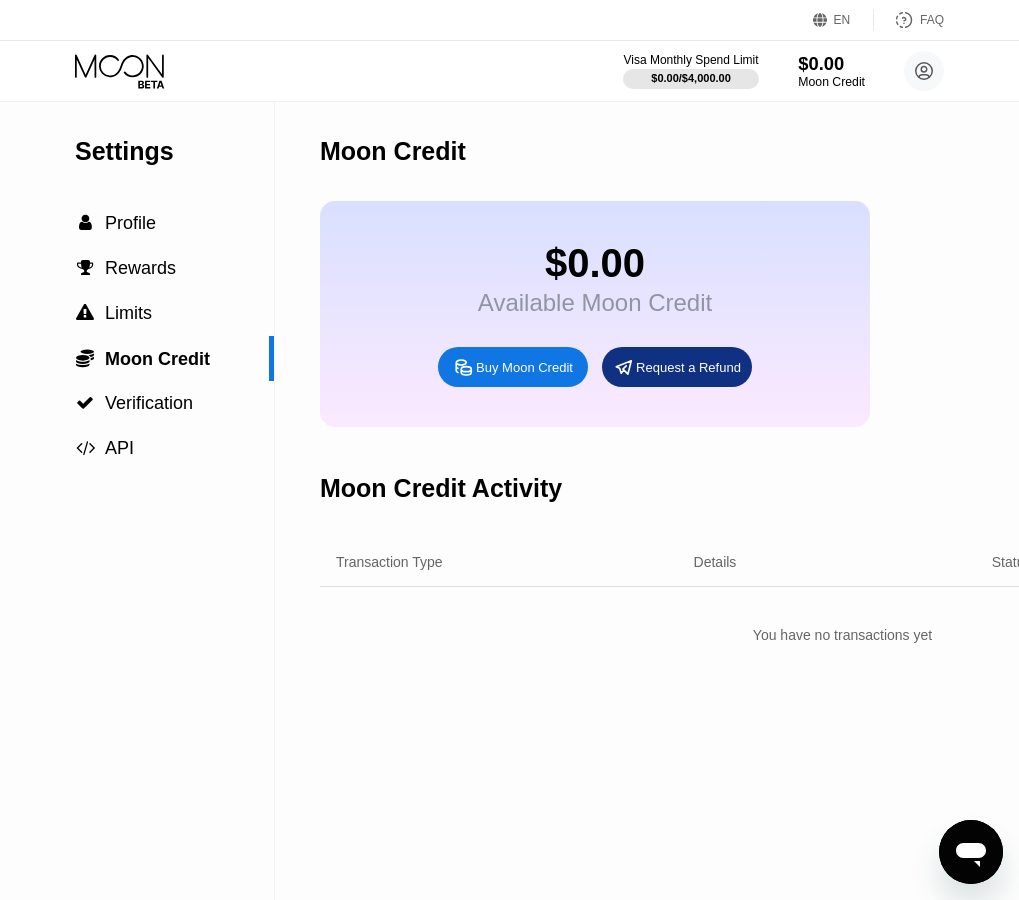 click on "$0.00" at bounding box center [831, 63] 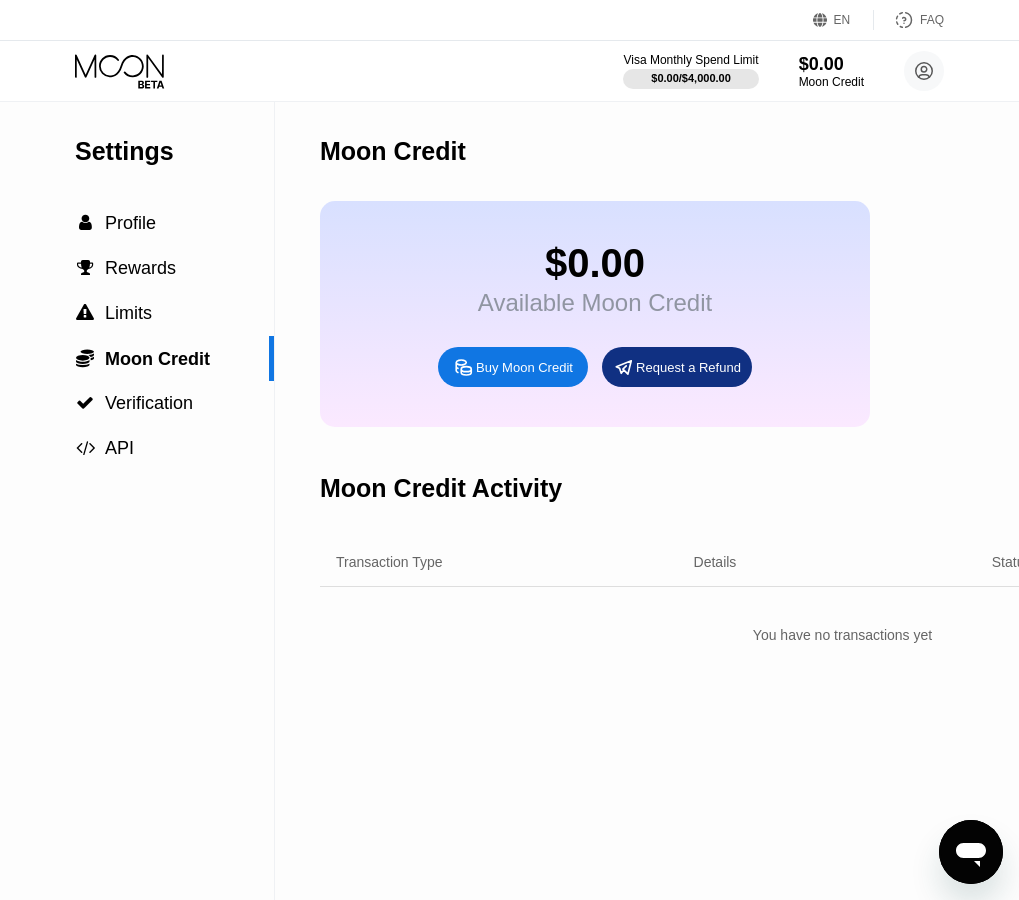 click on "Buy Moon Credit" at bounding box center (524, 367) 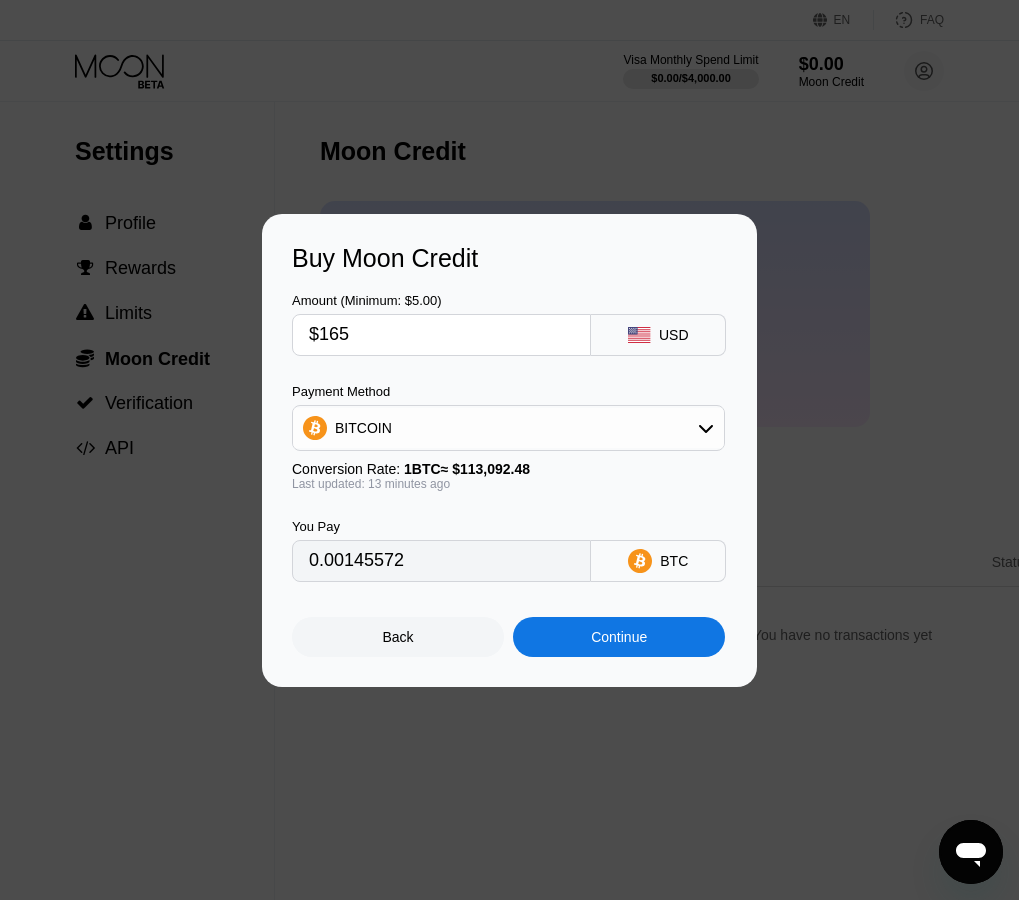 click on "$165" at bounding box center [441, 335] 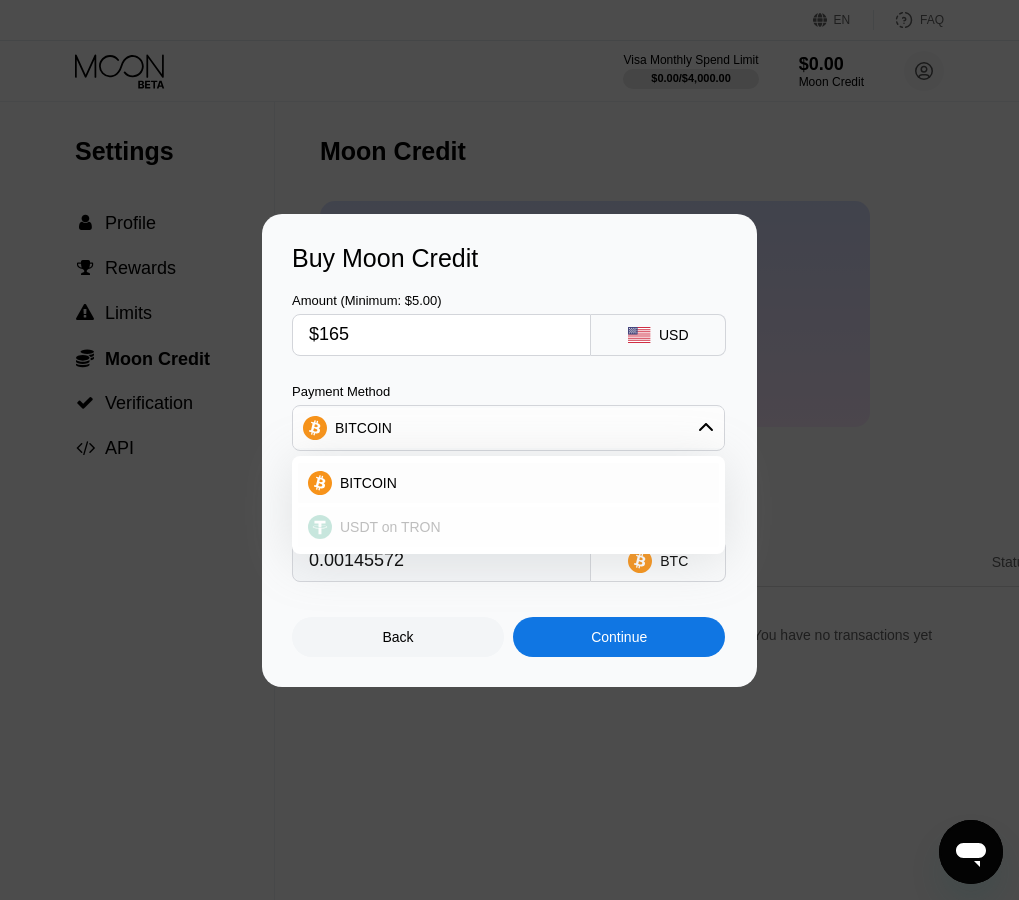 click on "USDT on TRON" at bounding box center (508, 527) 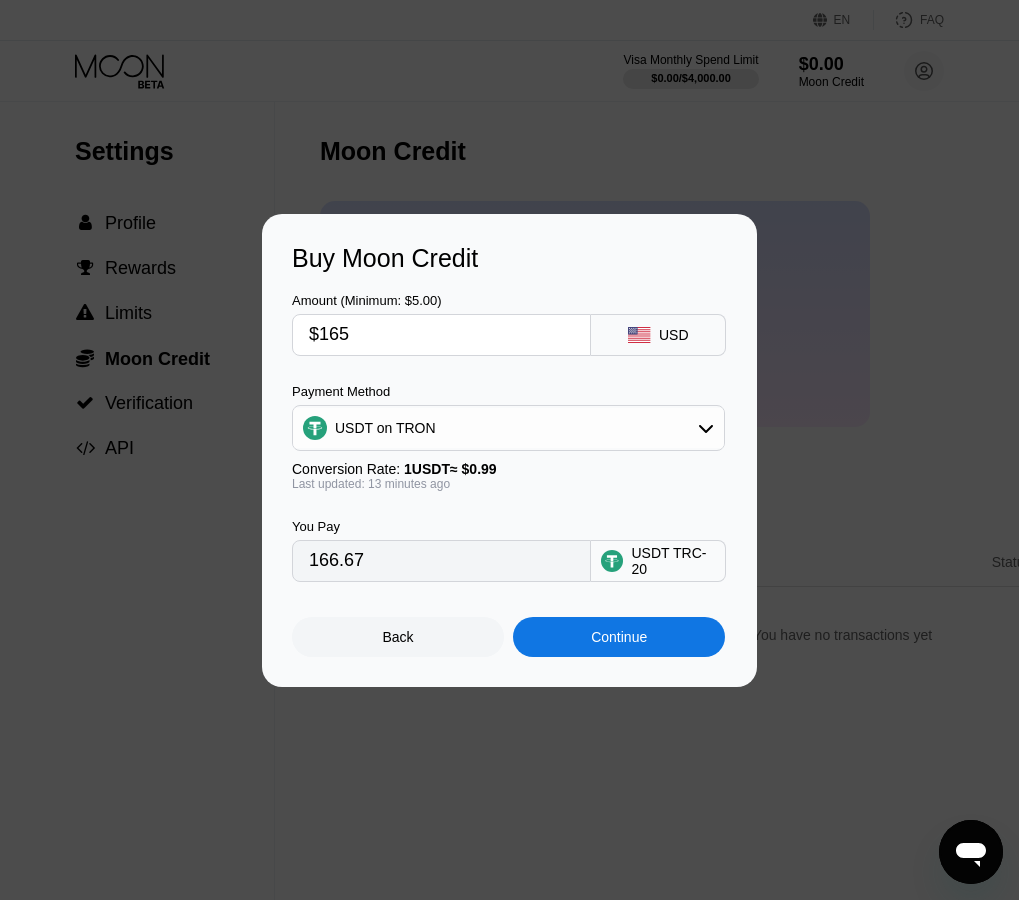 click on "Continue" at bounding box center (619, 637) 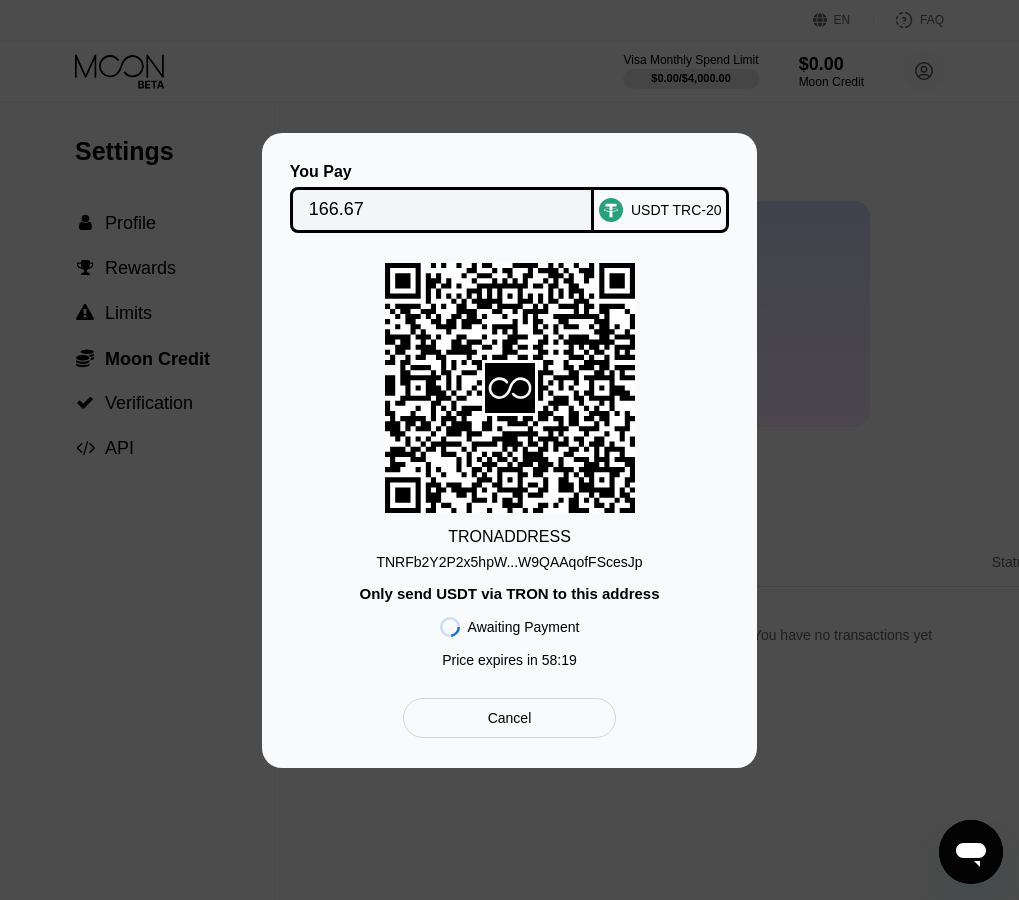 click on "TNRFb2Y2P2x5hpW...W9QAAqofFScesJp" at bounding box center [509, 562] 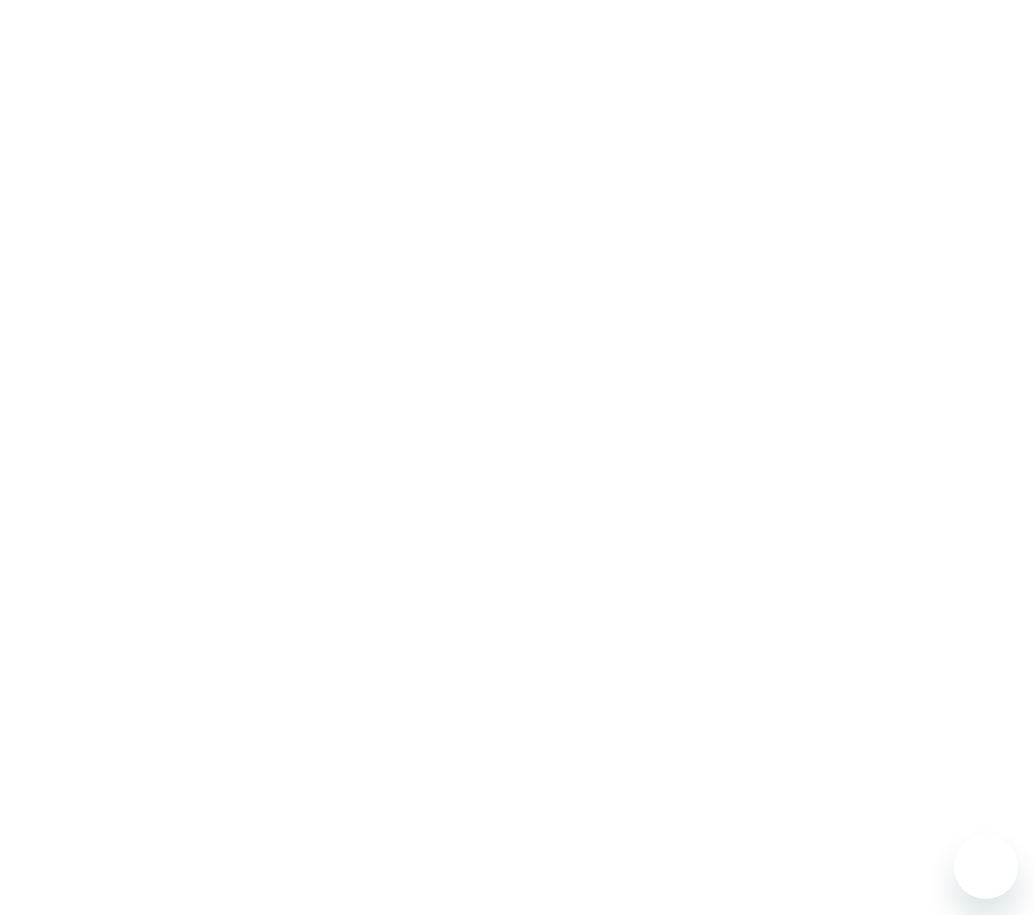 scroll, scrollTop: 0, scrollLeft: 0, axis: both 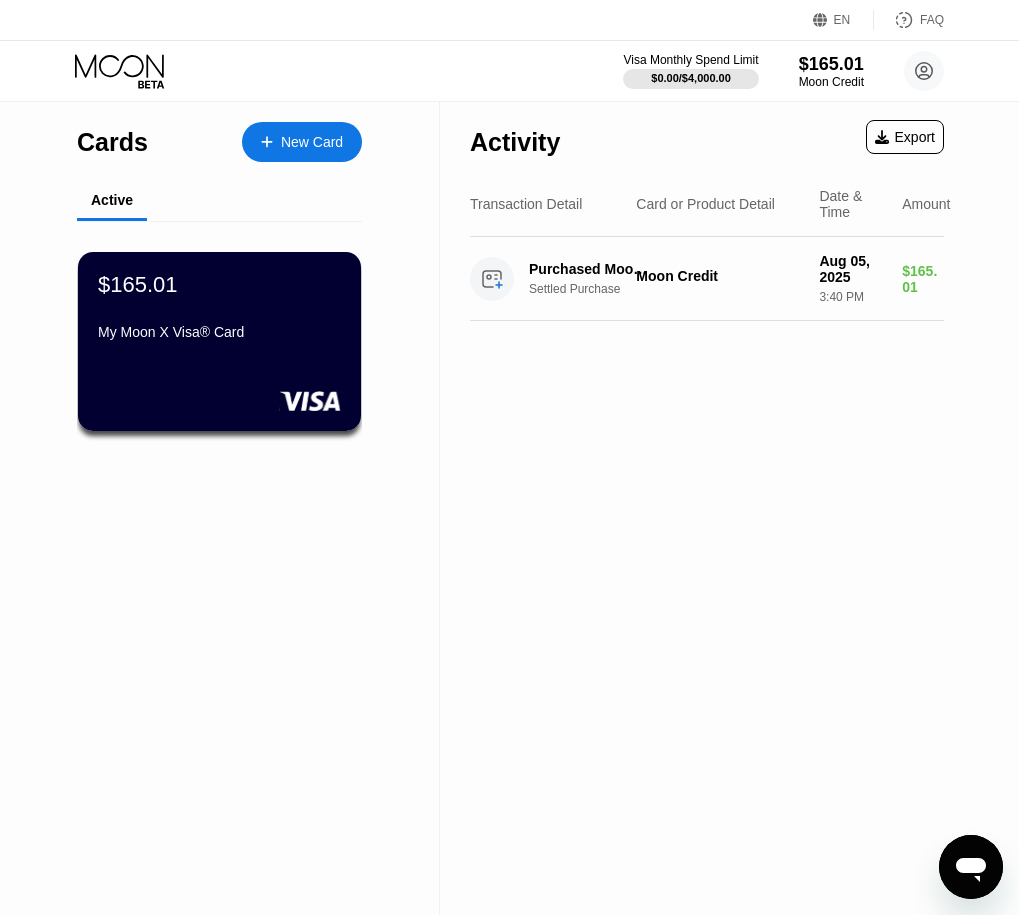 click on "Activity Export Transaction Detail Card or Product Detail Date & Time Amount Purchased Moon Credit Settled Purchase Moon Credit Aug 05, 2025 [TIME] [AMPM] [PRICE]" at bounding box center (707, 508) 